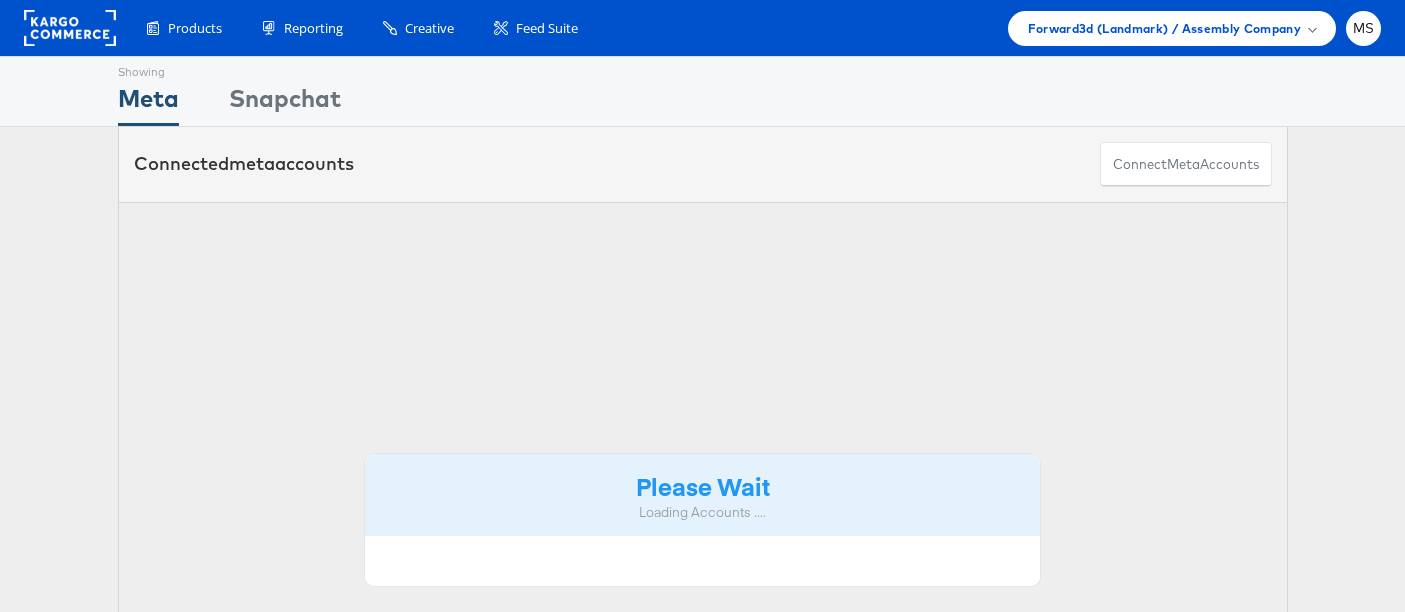 scroll, scrollTop: 0, scrollLeft: 0, axis: both 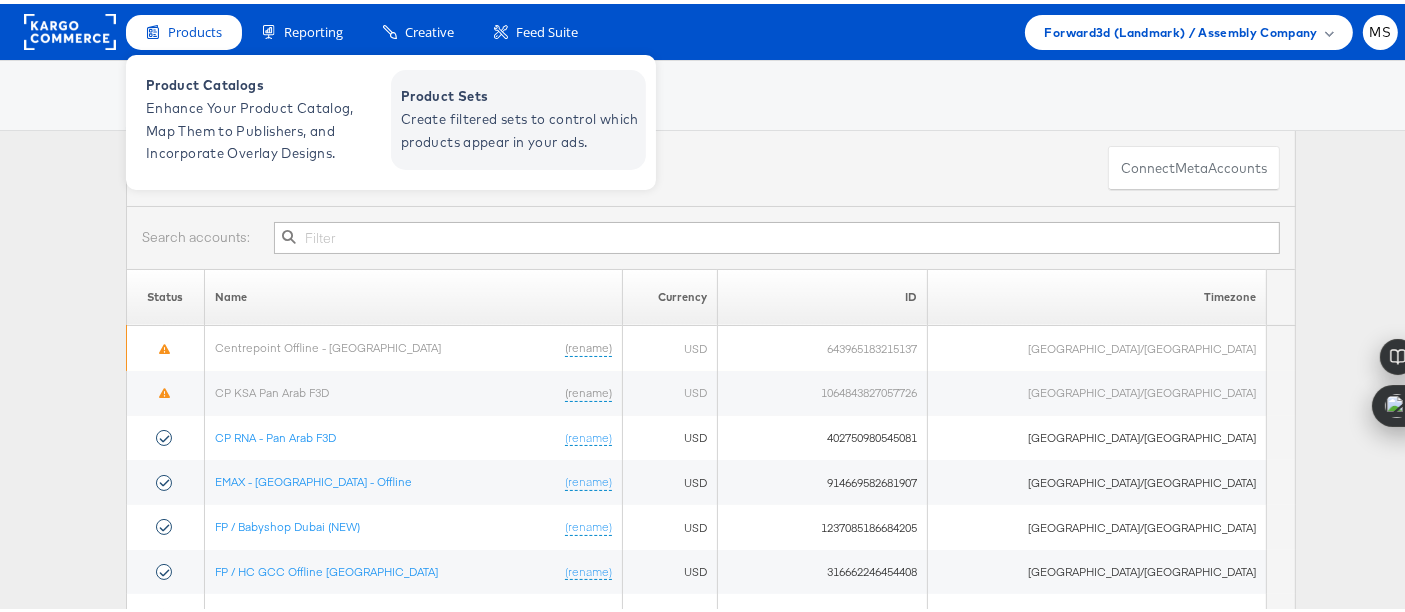 click on "Create filtered sets to control which products appear in your ads." at bounding box center (521, 127) 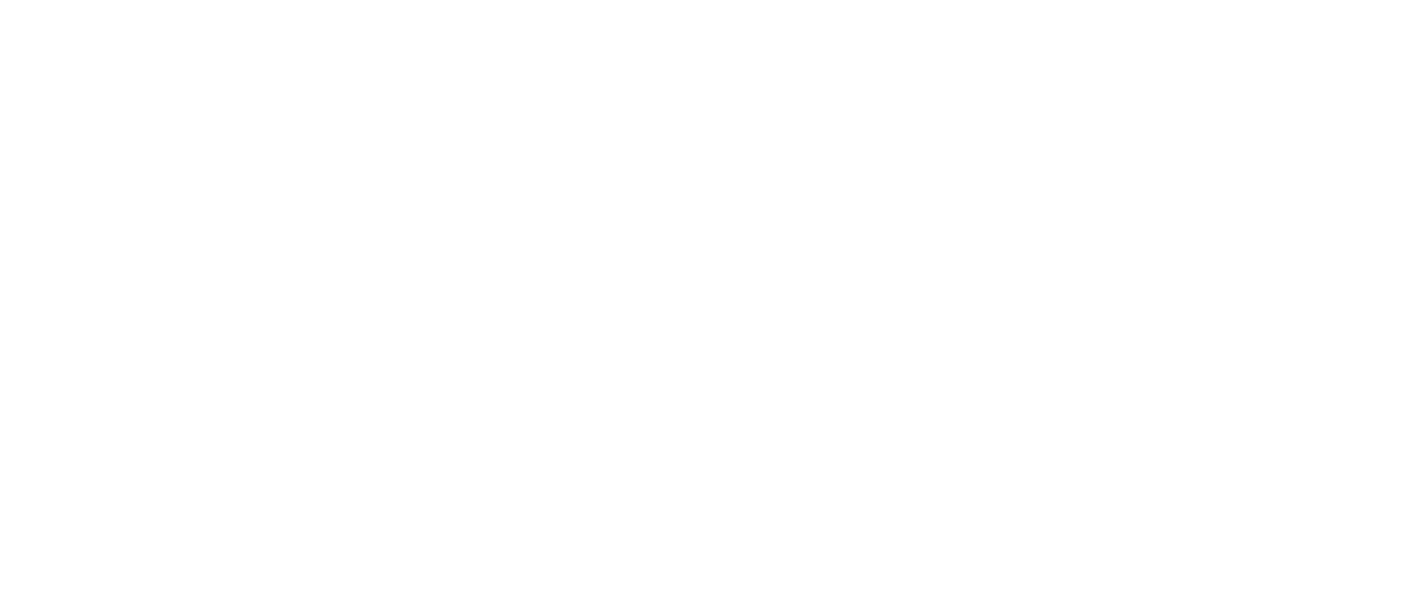 scroll, scrollTop: 0, scrollLeft: 0, axis: both 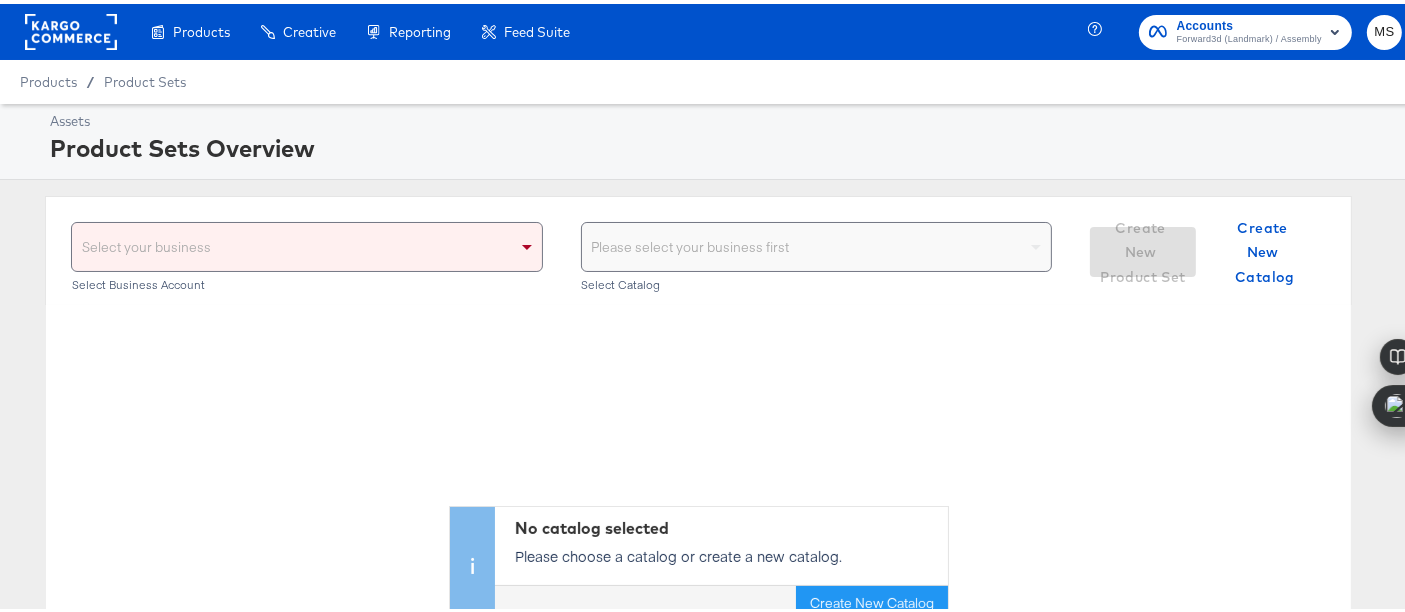click on "Products / Product Sets" at bounding box center [711, 78] 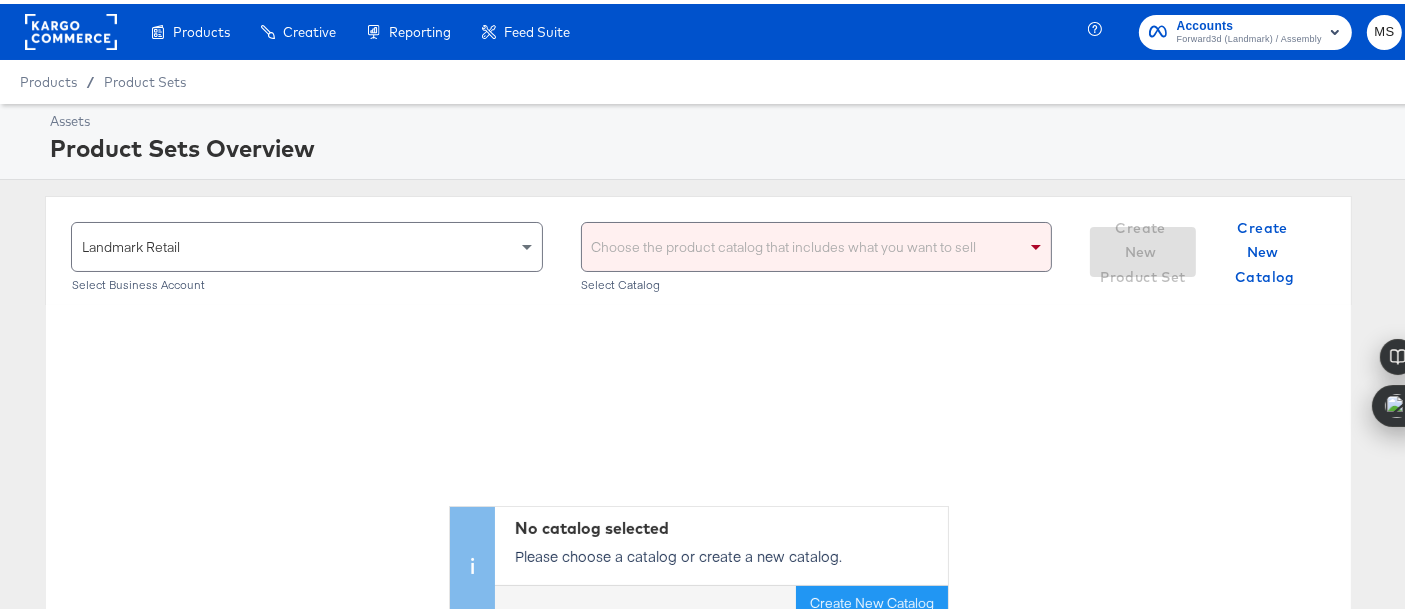 click on "Landmark Retail Select Business Account Choose the product catalog that includes what you want to sell Select Catalog Create New Product Set Create New Catalog" at bounding box center (698, 246) 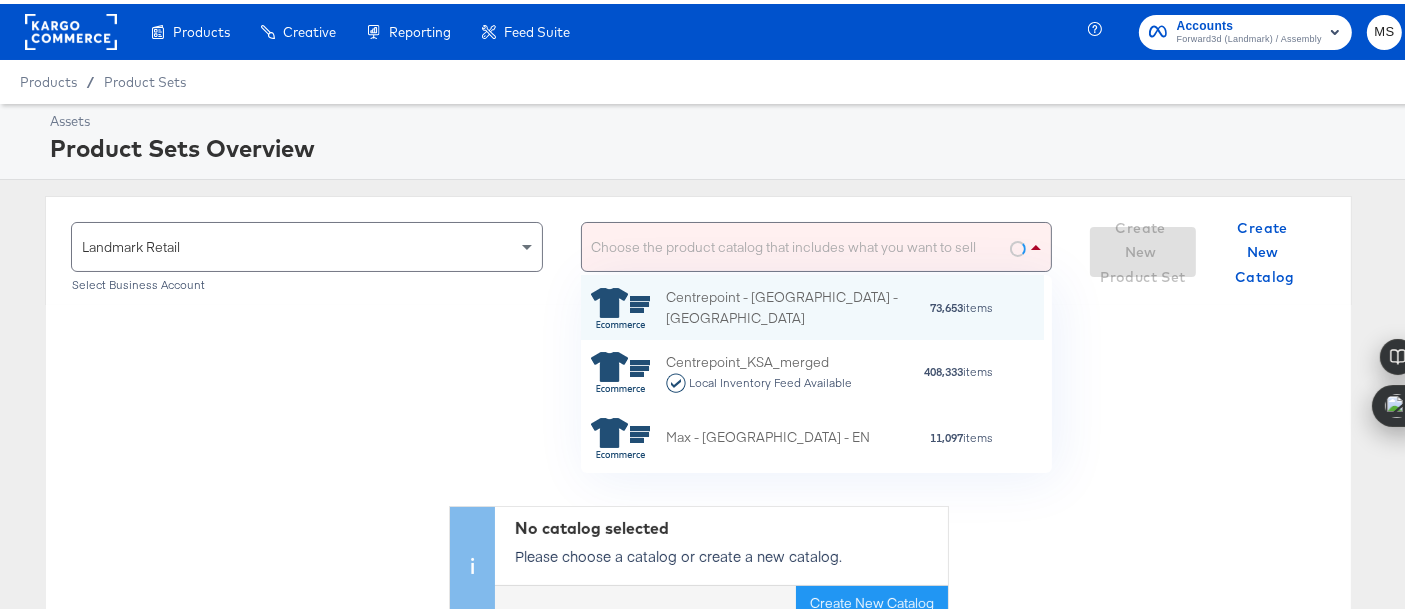 scroll, scrollTop: 18, scrollLeft: 17, axis: both 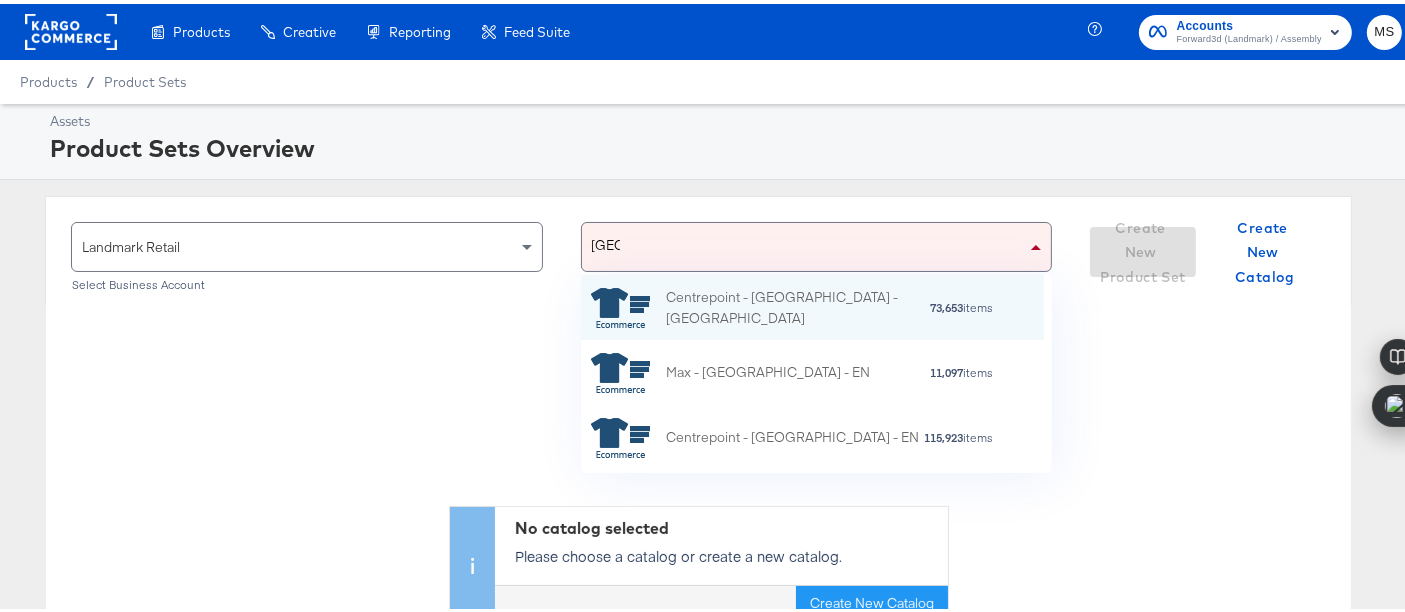 type on "[GEOGRAPHIC_DATA]" 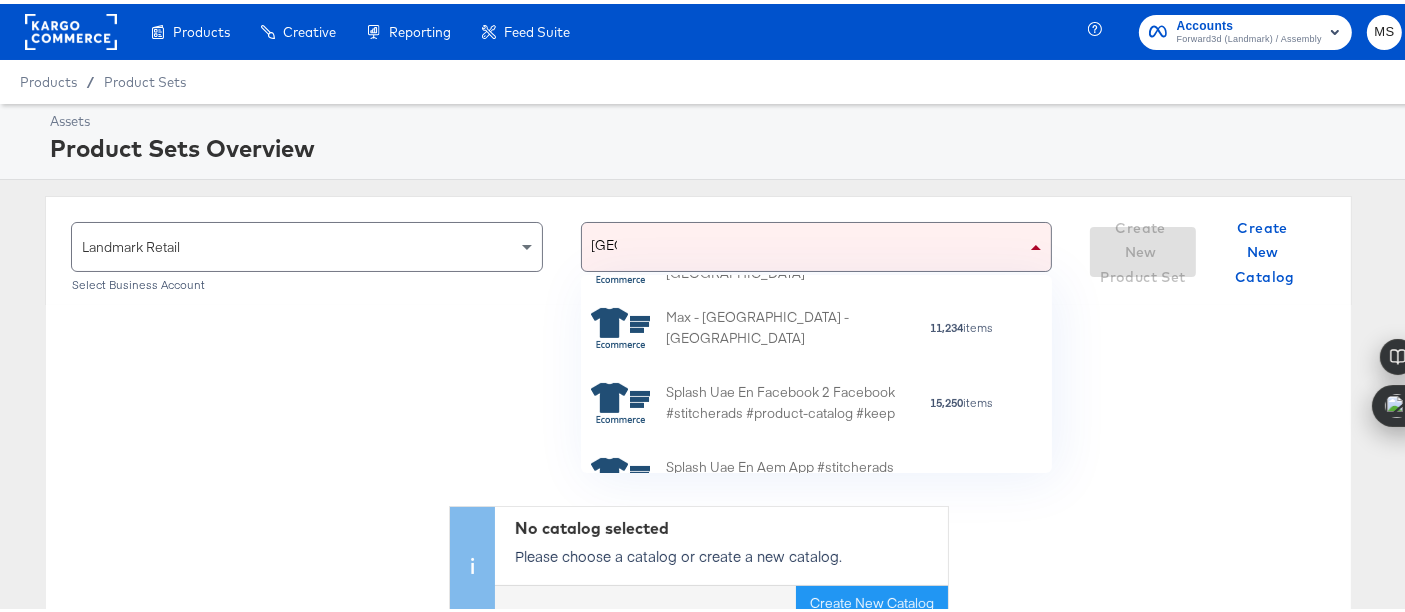 scroll, scrollTop: 688, scrollLeft: 0, axis: vertical 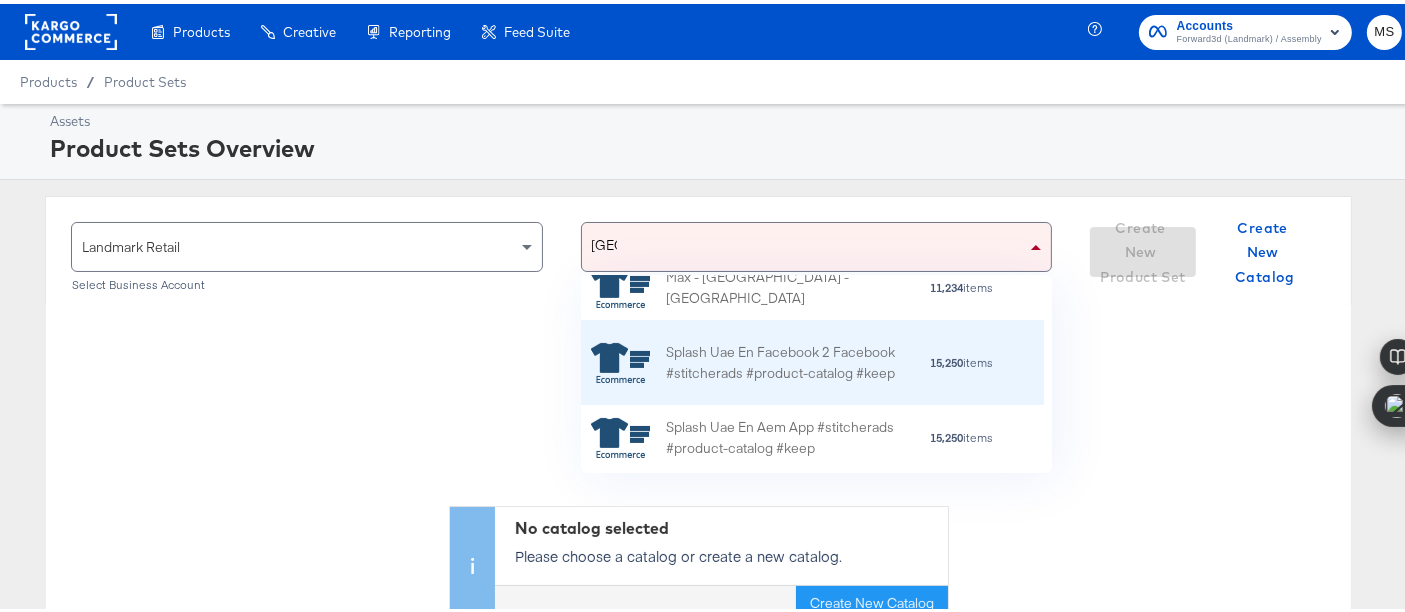 click on "Splash   Uae   En   Facebook 2   Facebook #stitcherads #product-catalog #keep" at bounding box center [797, 359] 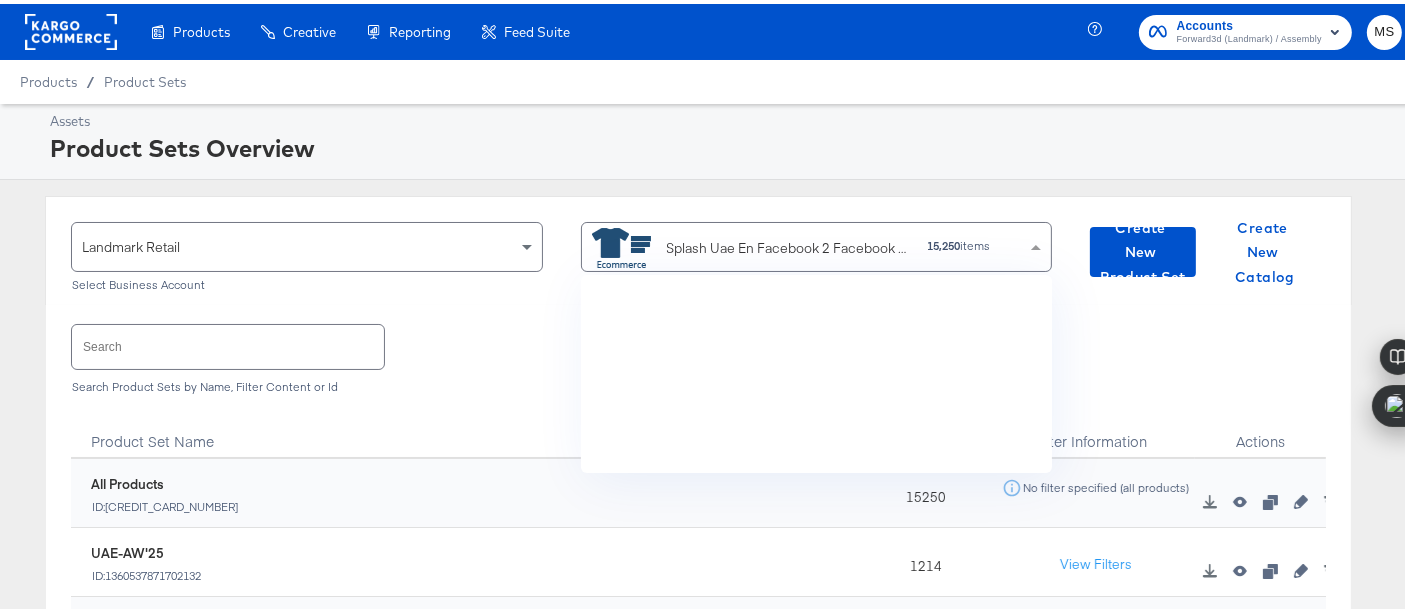 scroll, scrollTop: 181, scrollLeft: 445, axis: both 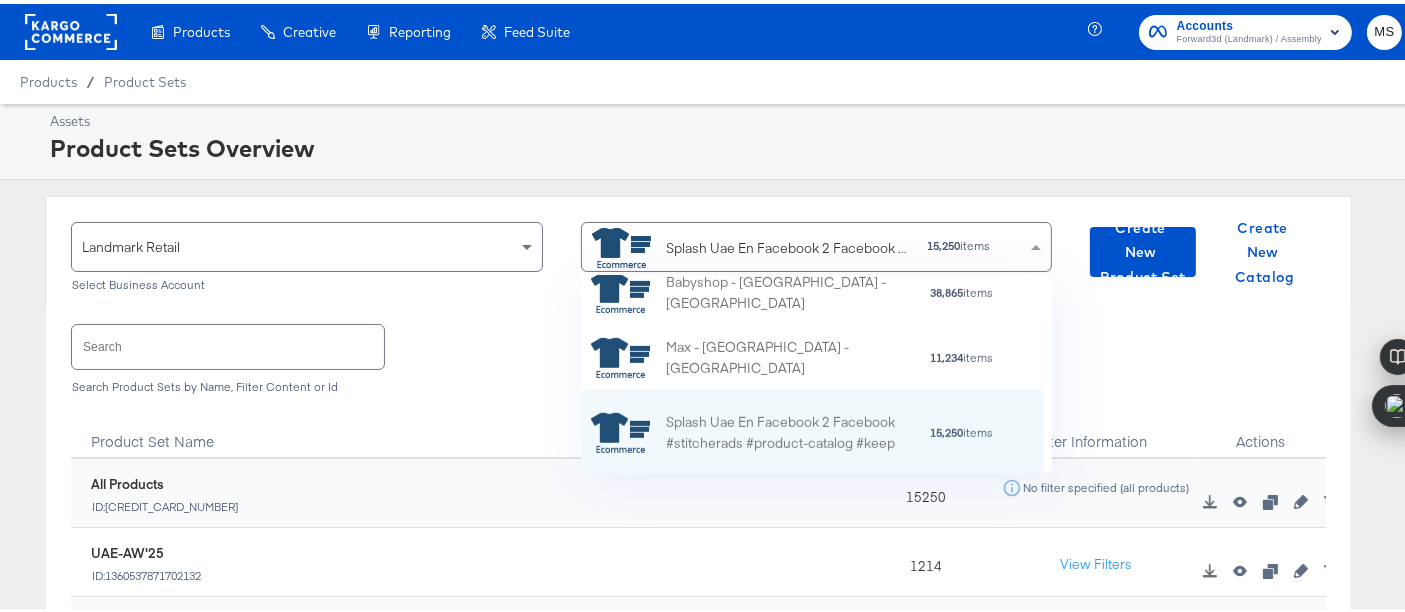 click on "Product Sets Overview" at bounding box center (723, 144) 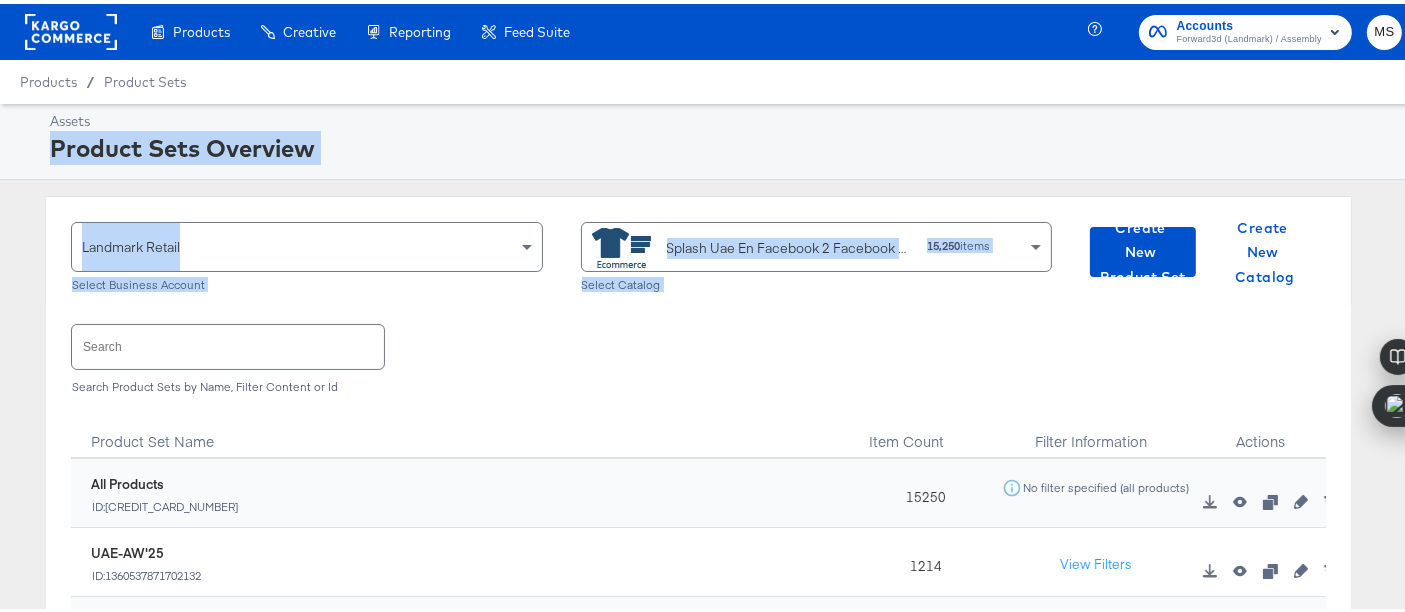 drag, startPoint x: 1402, startPoint y: 121, endPoint x: 1408, endPoint y: 223, distance: 102.176315 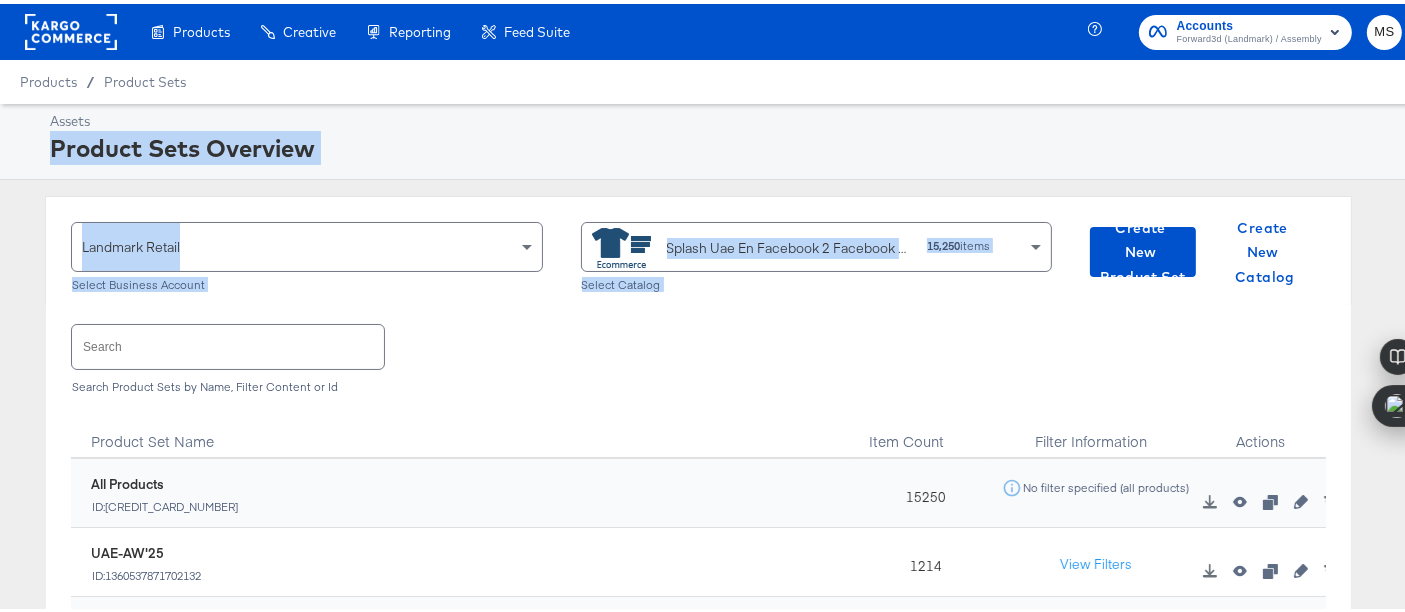 click on "Product Sets Overview" at bounding box center (723, 144) 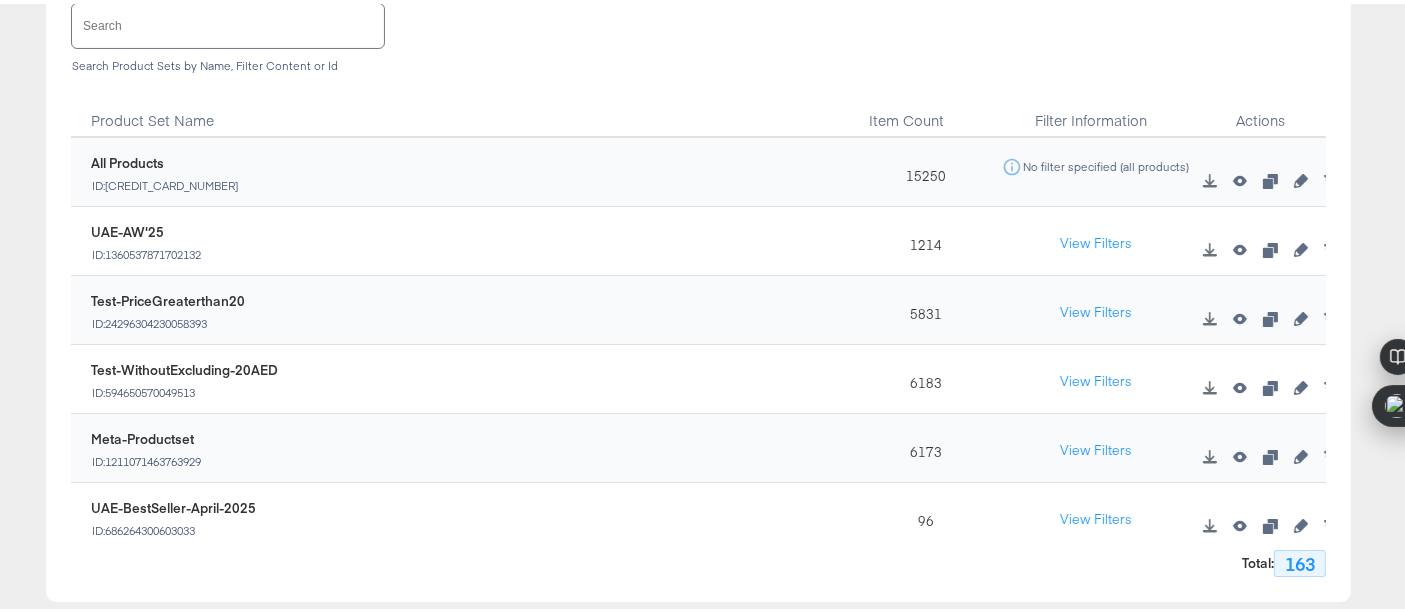 scroll, scrollTop: 324, scrollLeft: 0, axis: vertical 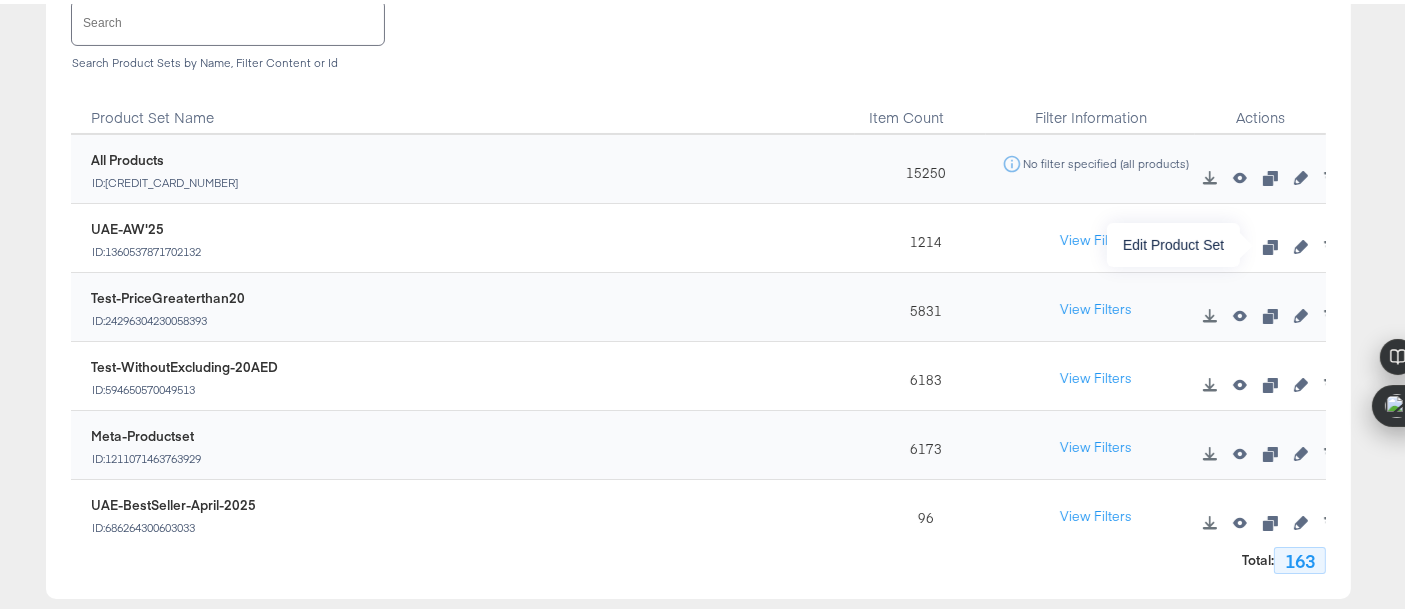 click 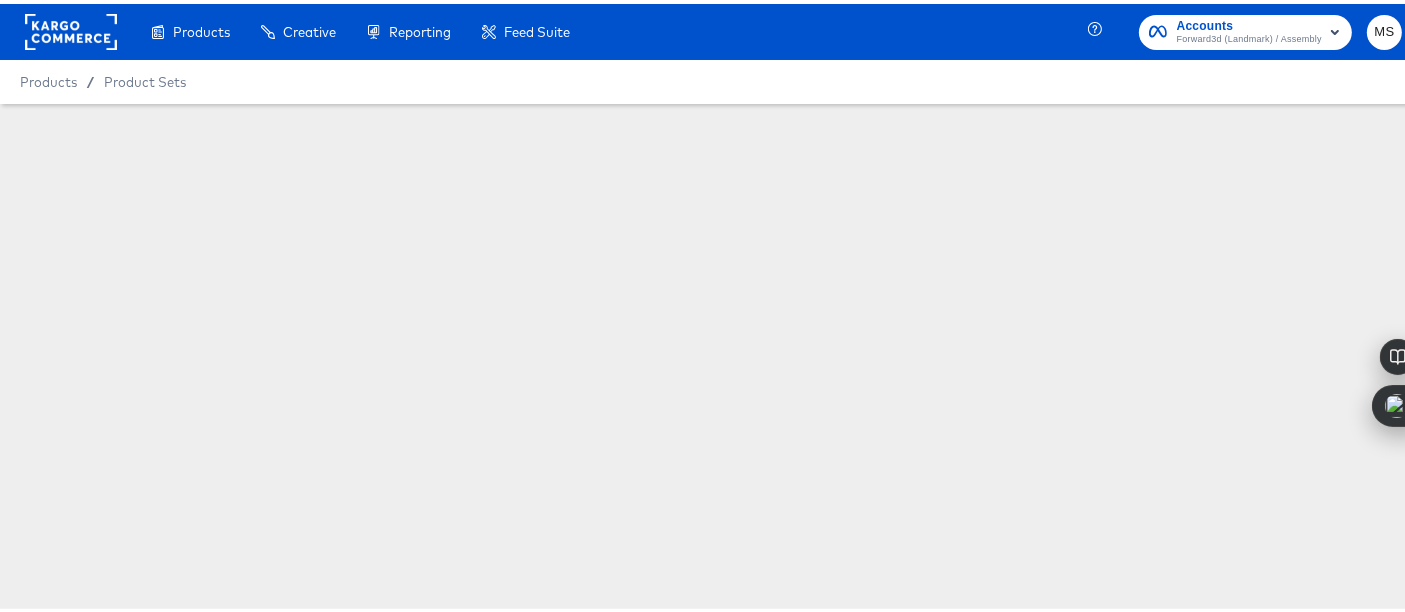 scroll, scrollTop: 0, scrollLeft: 0, axis: both 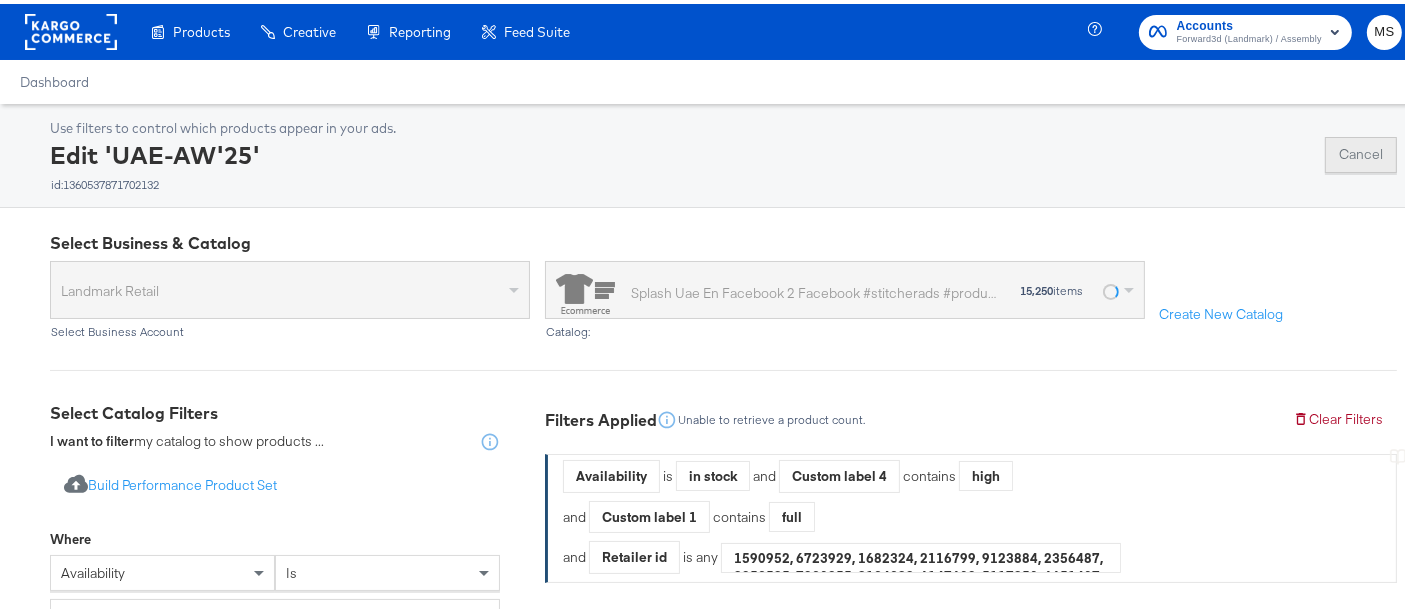 click on "Cancel" at bounding box center (1361, 151) 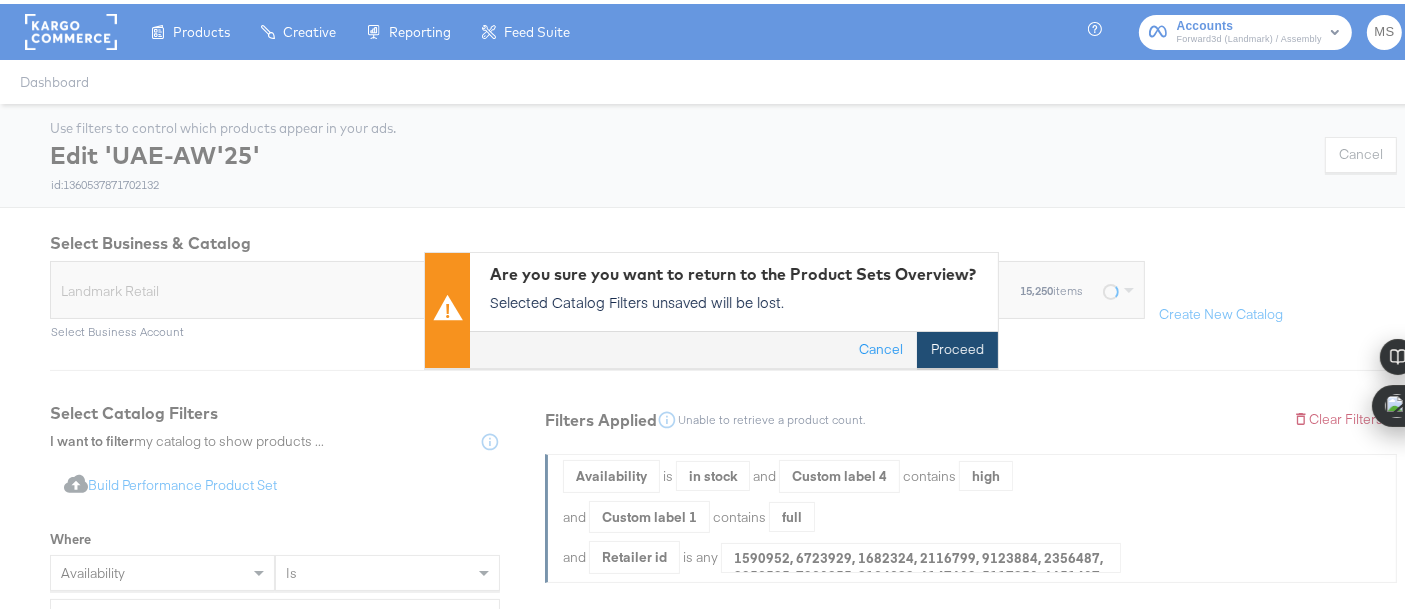 click on "Proceed" at bounding box center (957, 346) 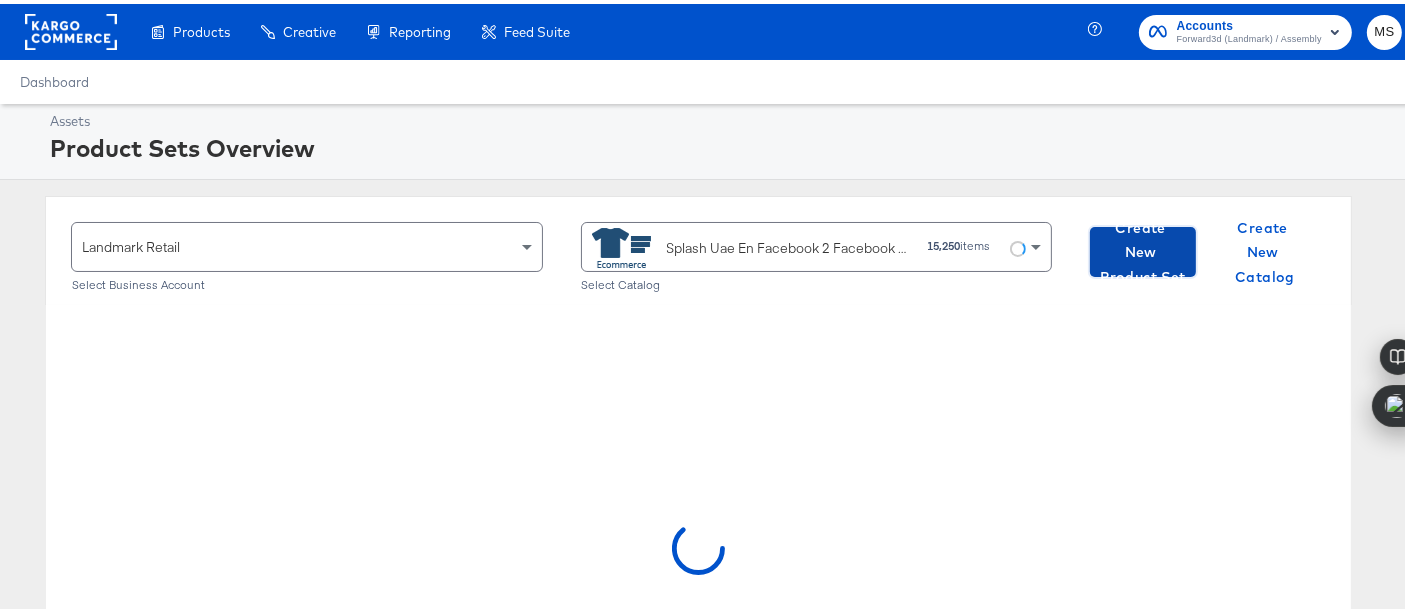 click on "Create New Product Set" at bounding box center (1143, 249) 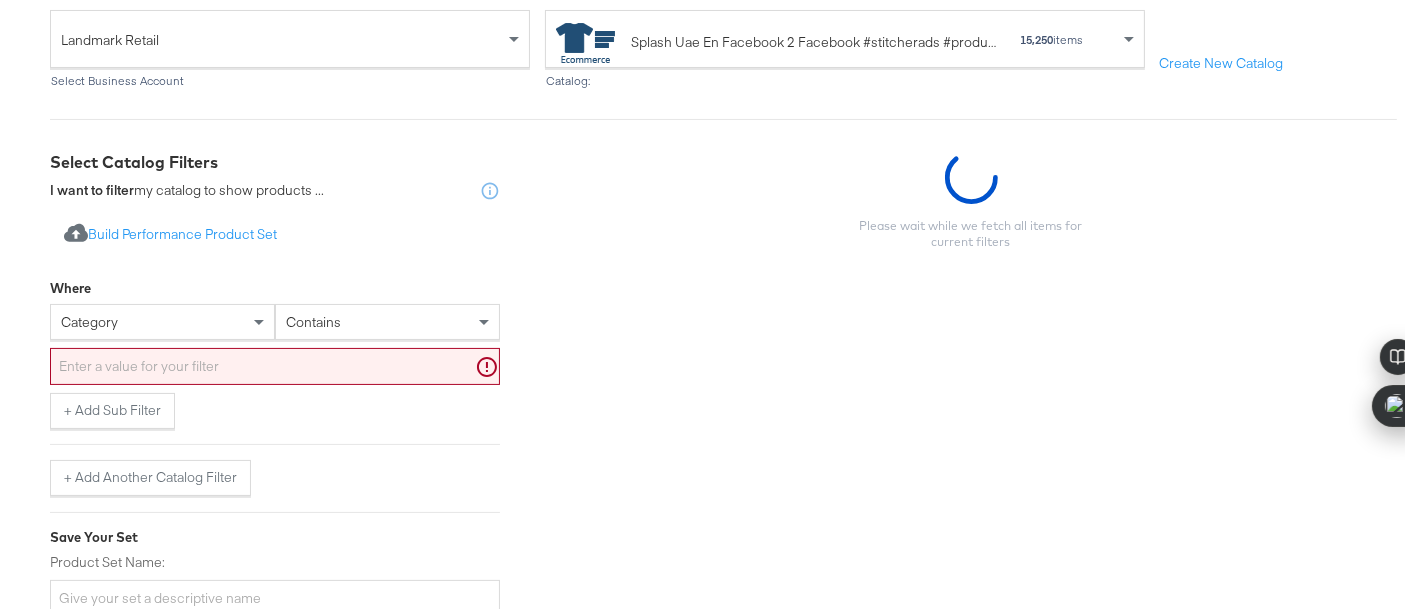 scroll, scrollTop: 257, scrollLeft: 0, axis: vertical 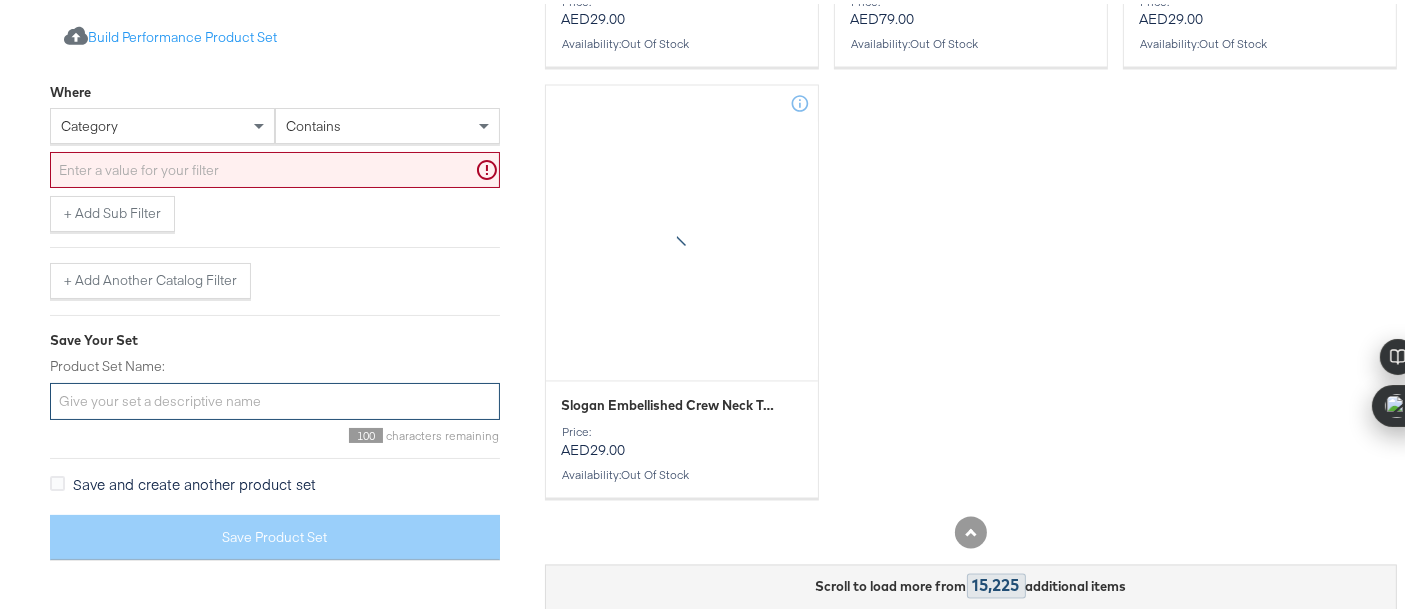 click on "Product Set Name:" at bounding box center [275, 397] 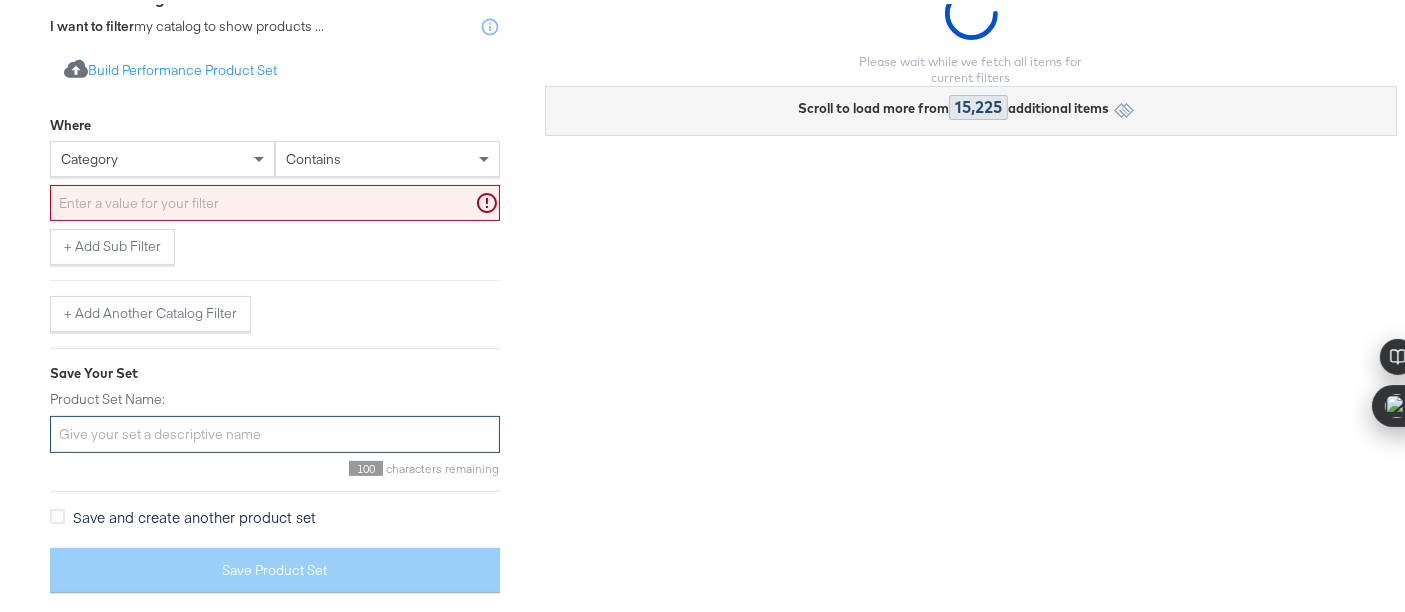 scroll, scrollTop: 391, scrollLeft: 0, axis: vertical 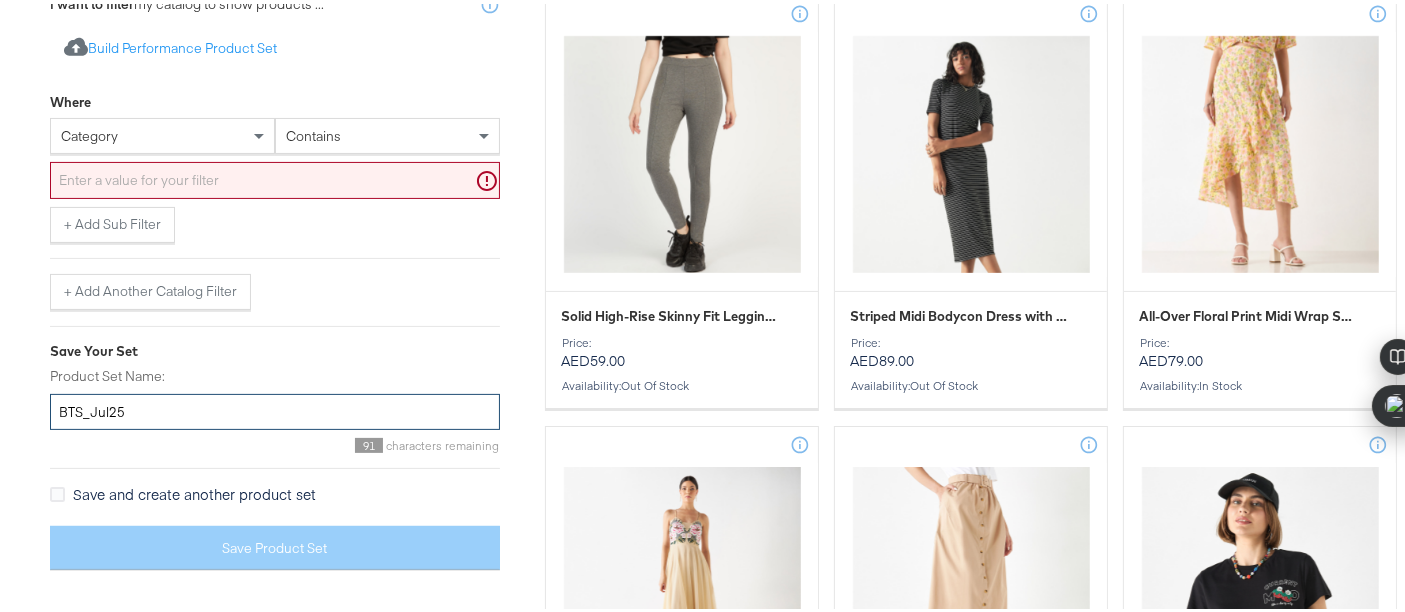 type on "BTS_Jul25" 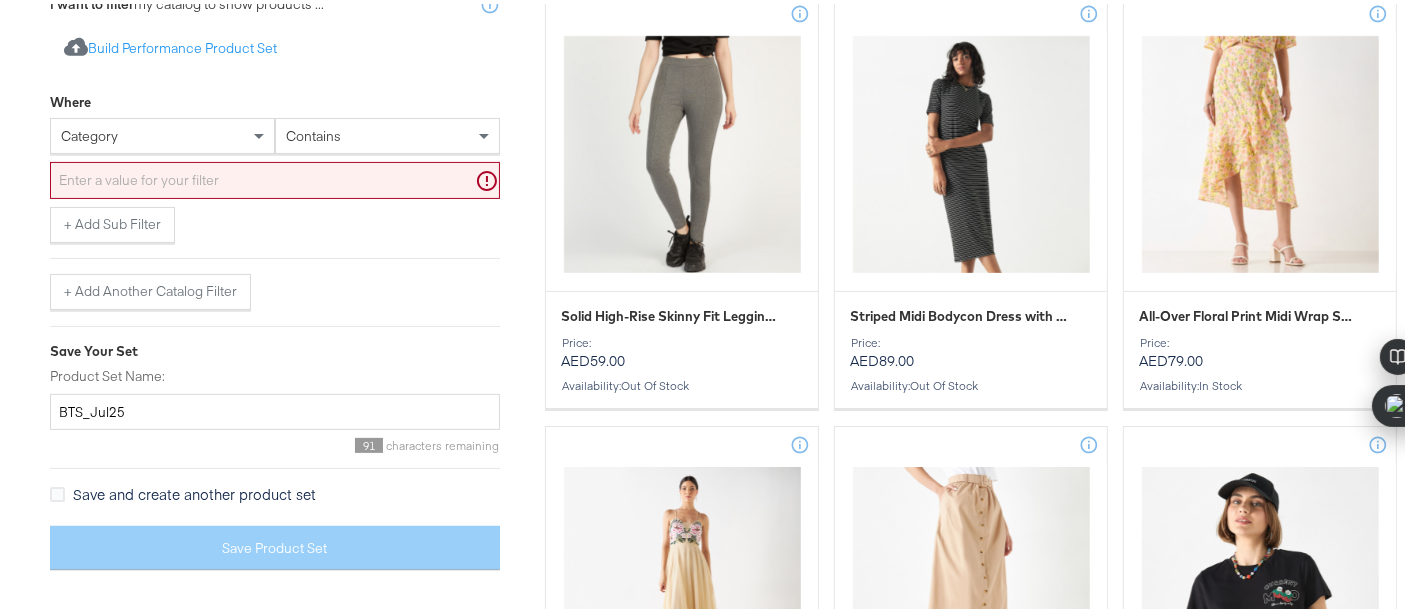 click on "category" at bounding box center [162, 132] 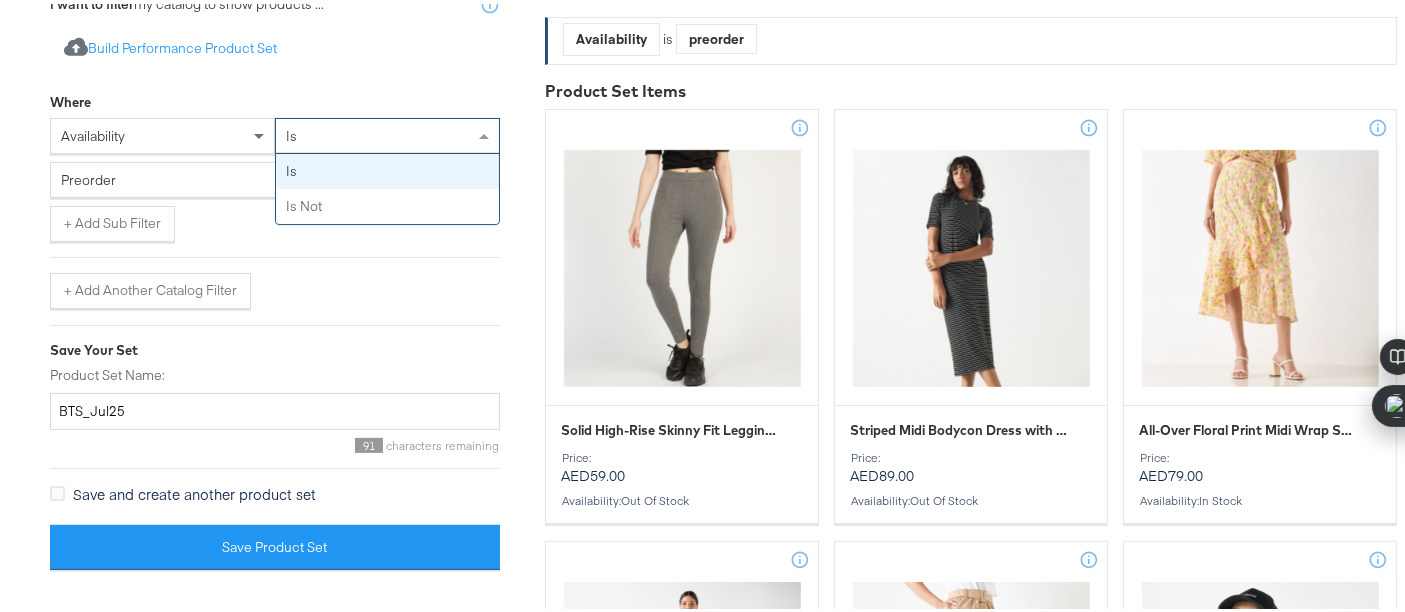 click on "is" at bounding box center (387, 132) 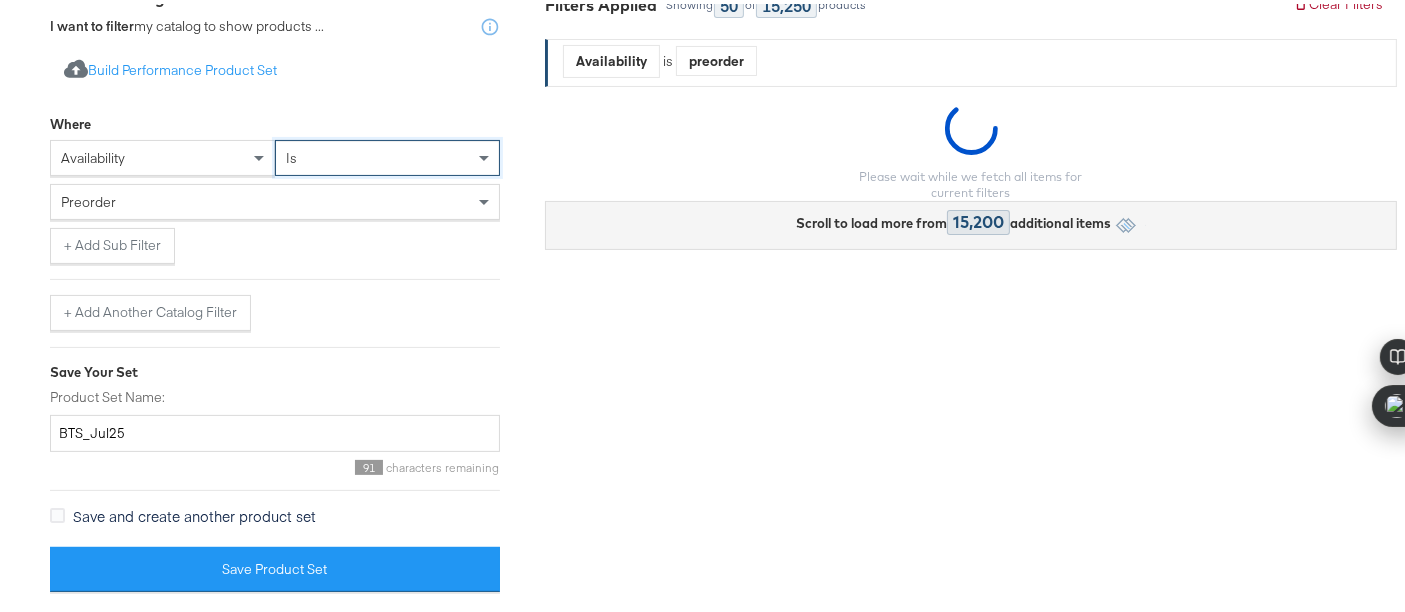 scroll, scrollTop: 391, scrollLeft: 0, axis: vertical 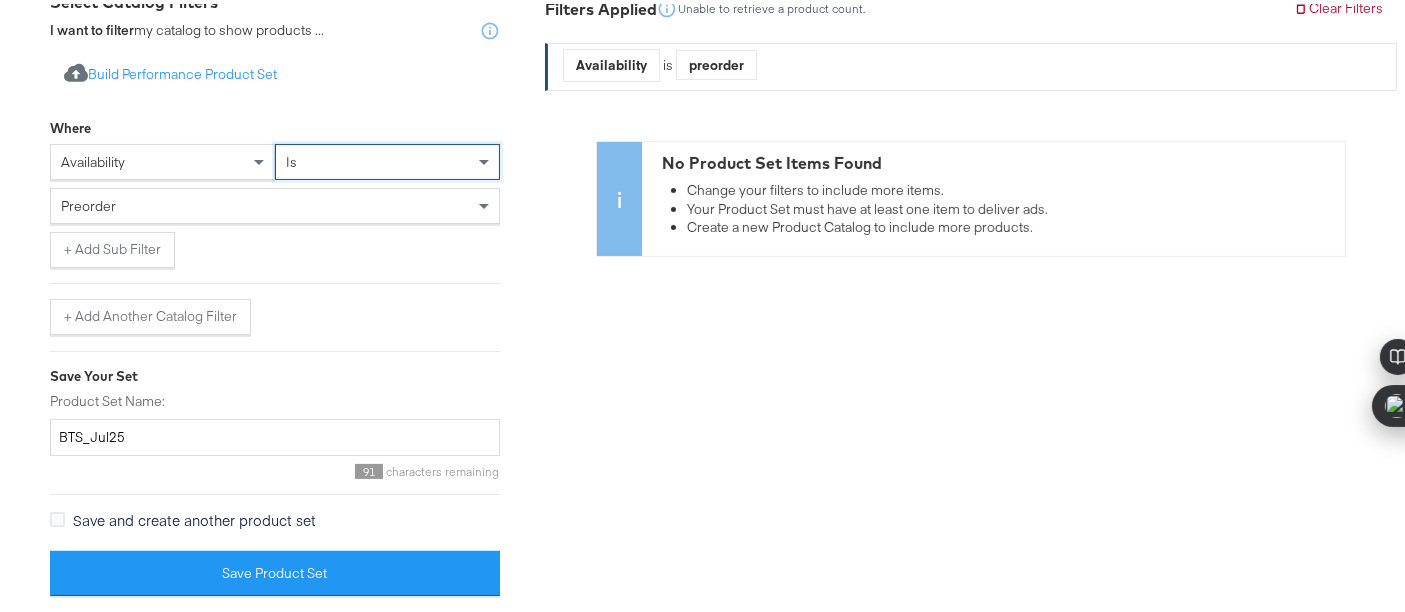 click on "preorder" at bounding box center (275, 202) 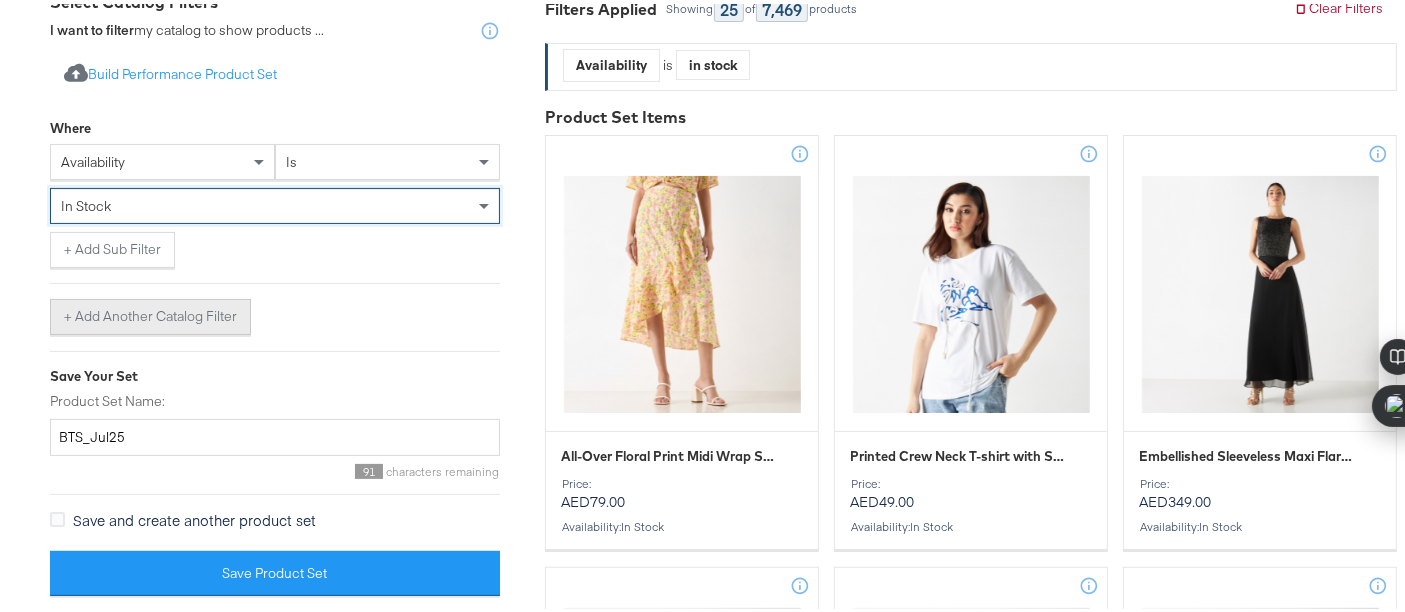 click on "+ Add Another Catalog Filter" at bounding box center [150, 313] 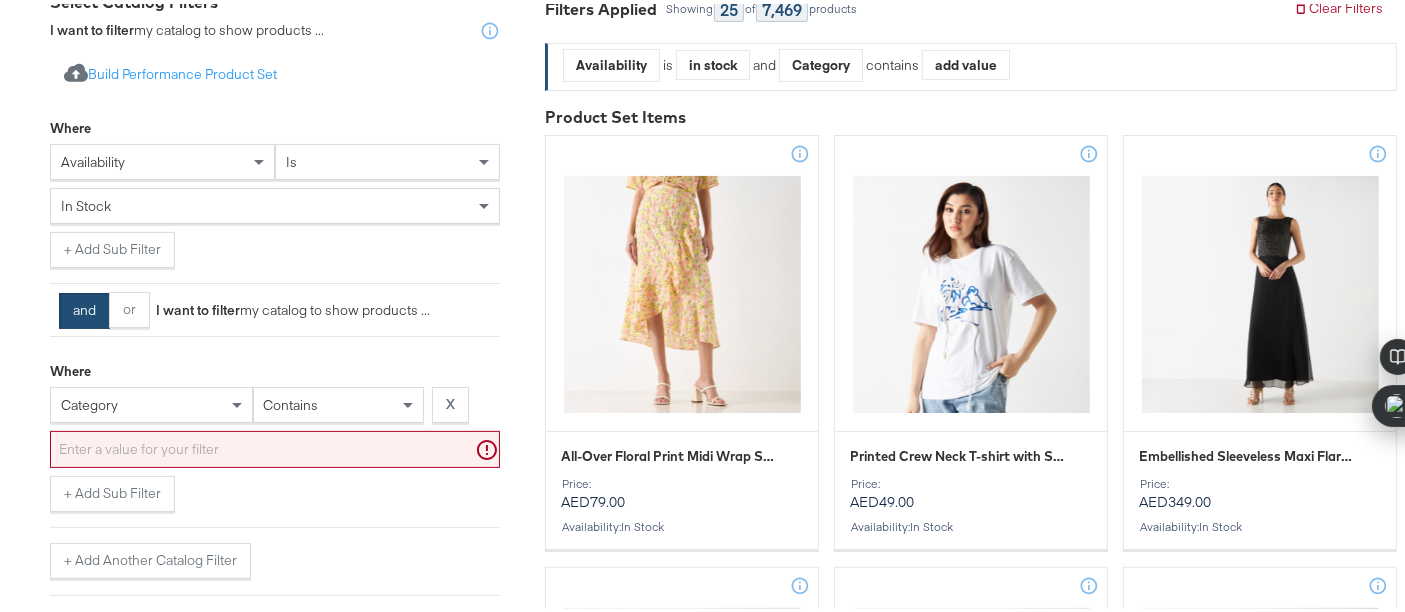 click on "and" at bounding box center [84, 307] 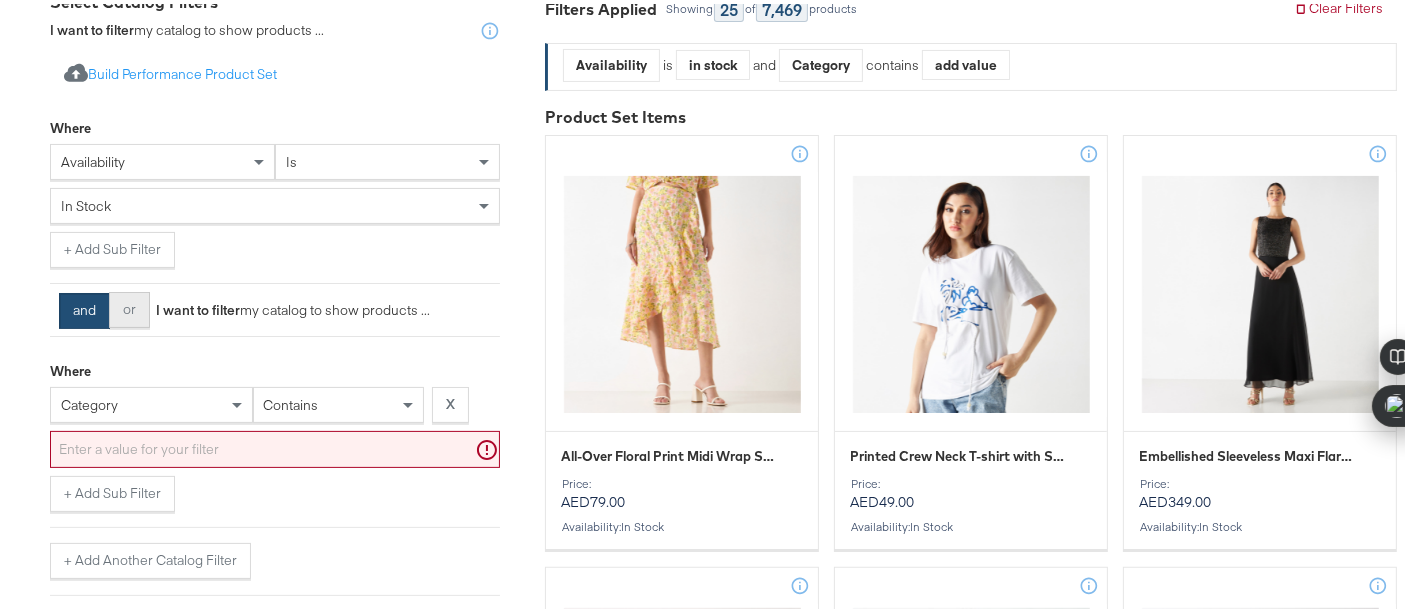 click on "or" at bounding box center [129, 306] 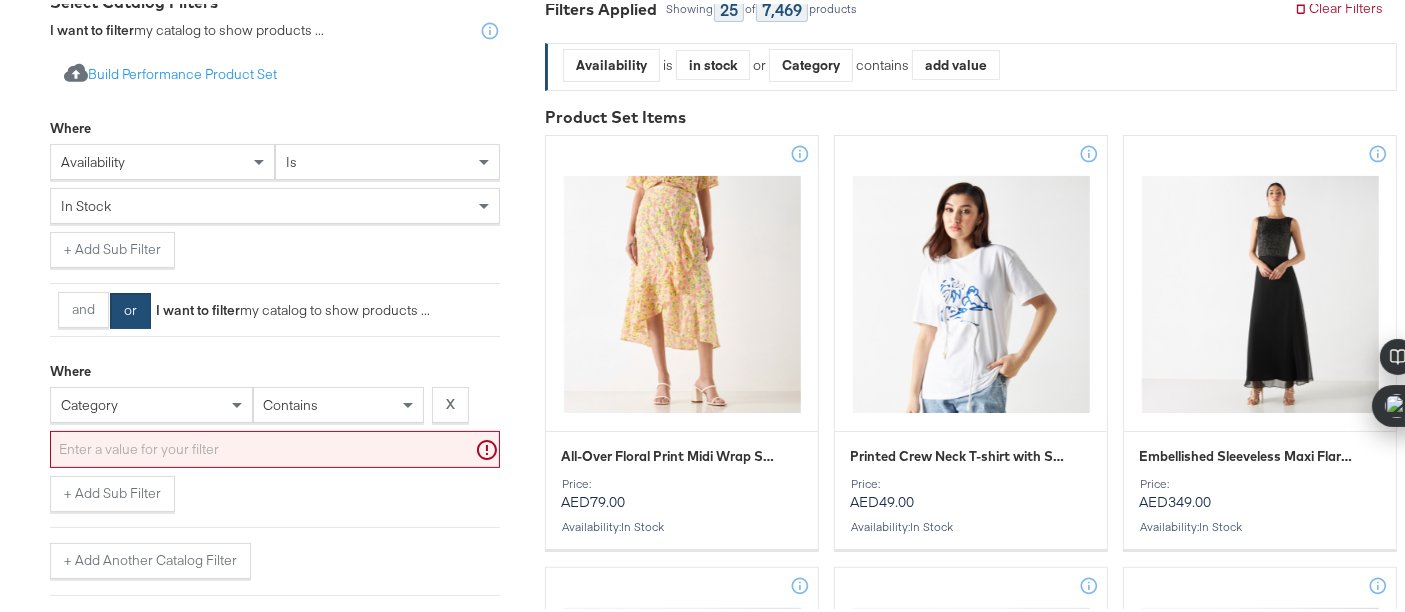 click on "is" at bounding box center (387, 158) 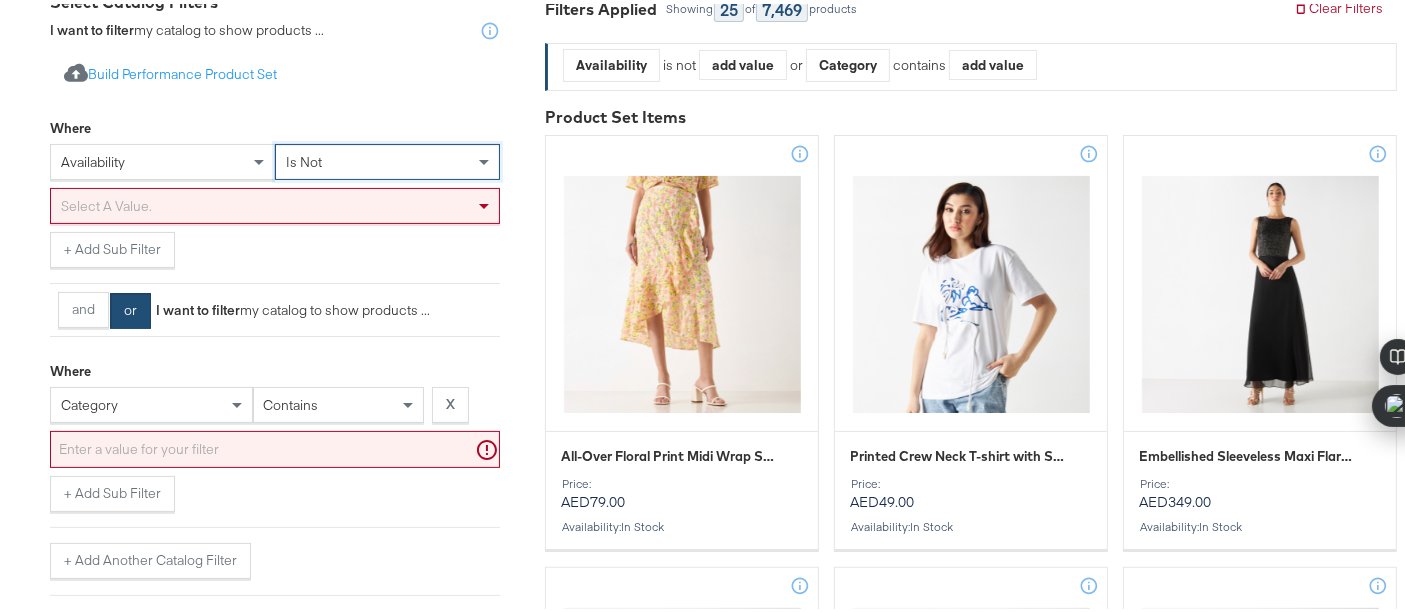 click on "Select a value." at bounding box center (275, 202) 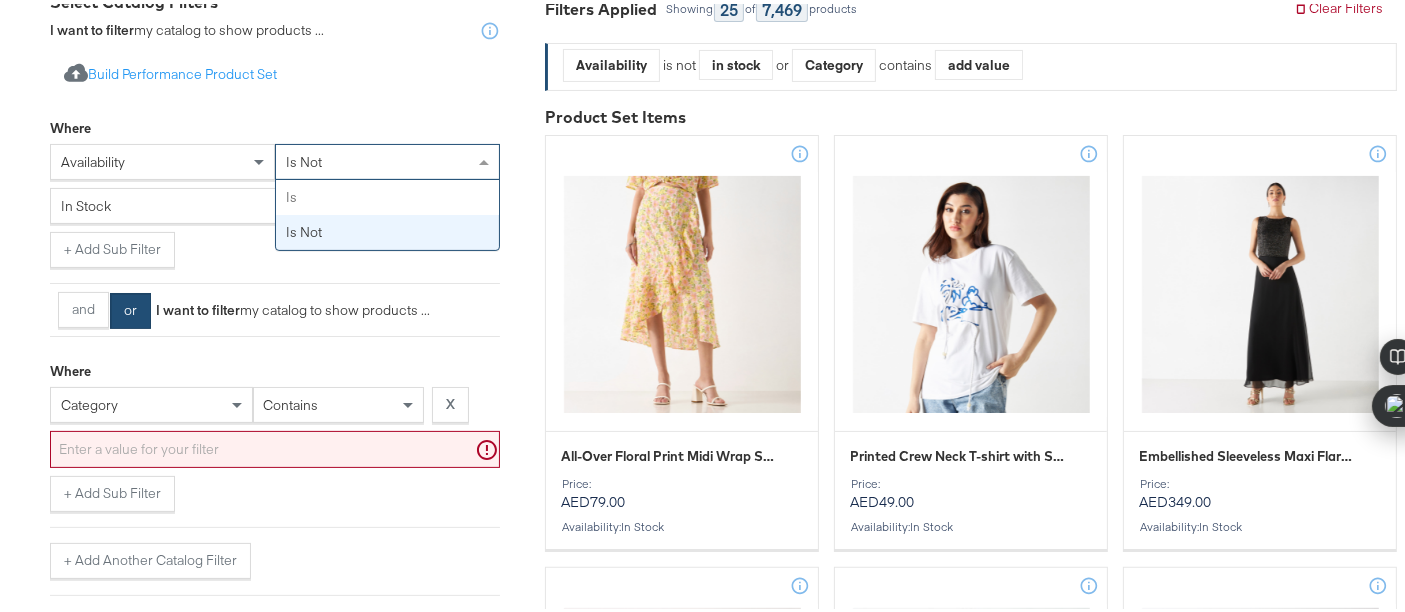 click on "is not" at bounding box center (387, 158) 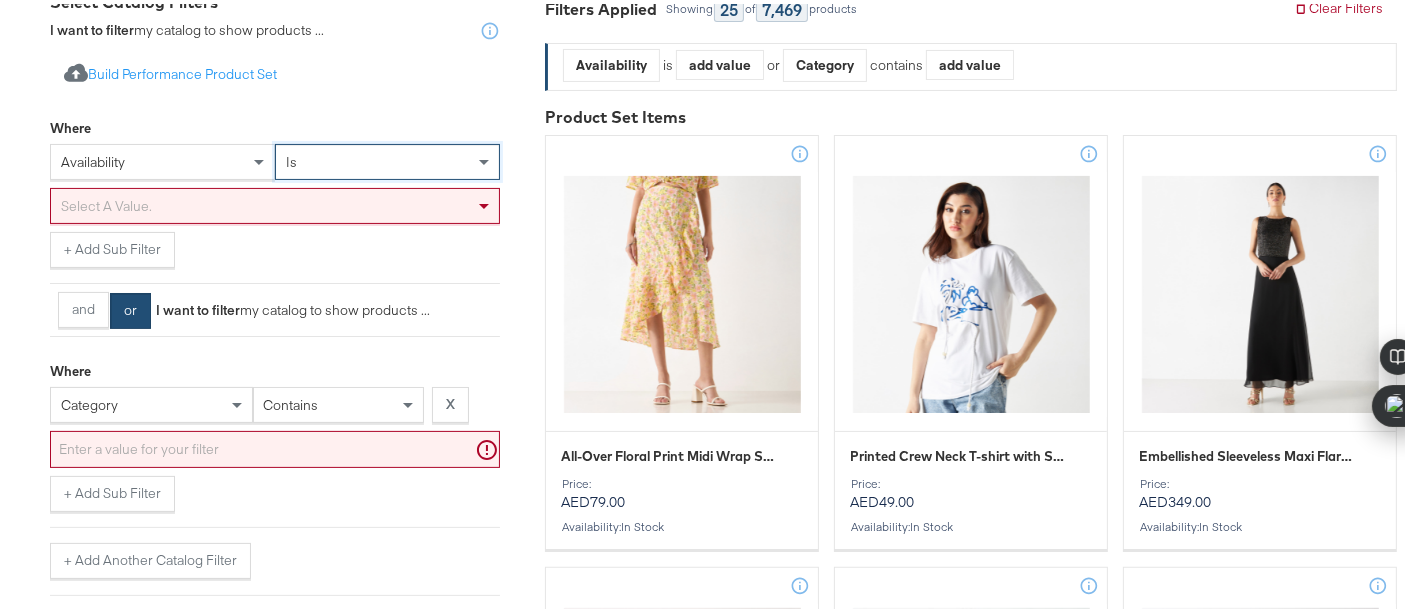 click on "Select a value." at bounding box center (275, 202) 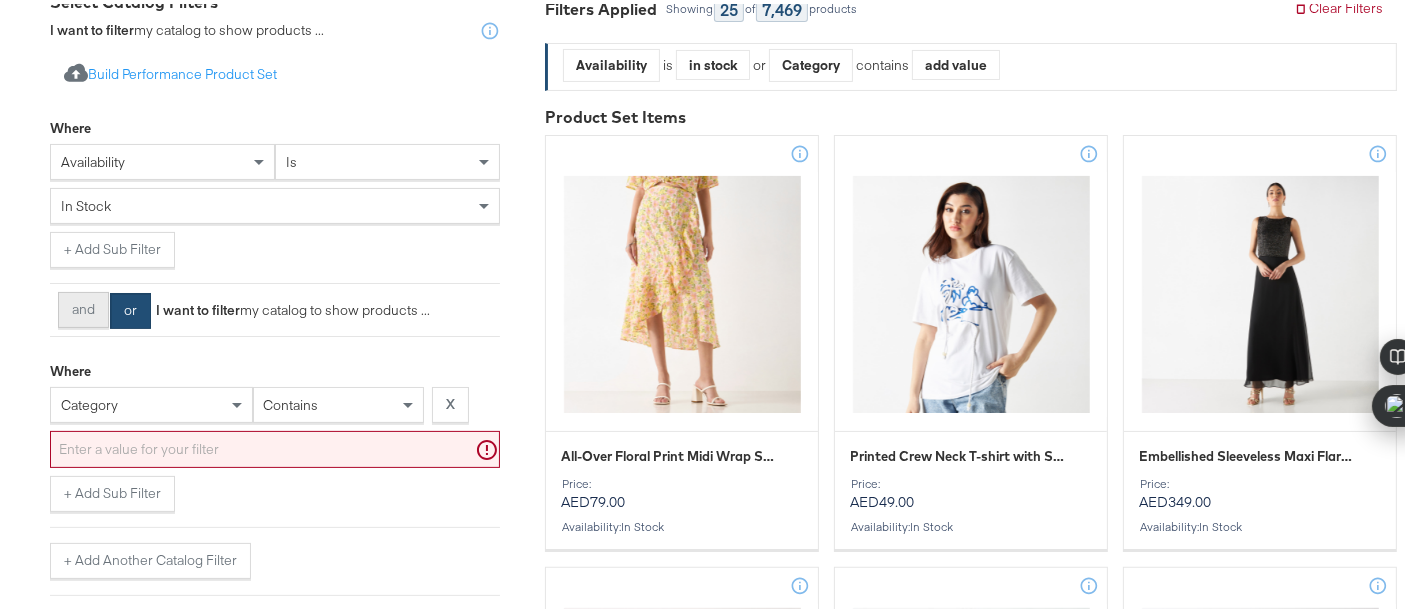 click on "and" at bounding box center (83, 306) 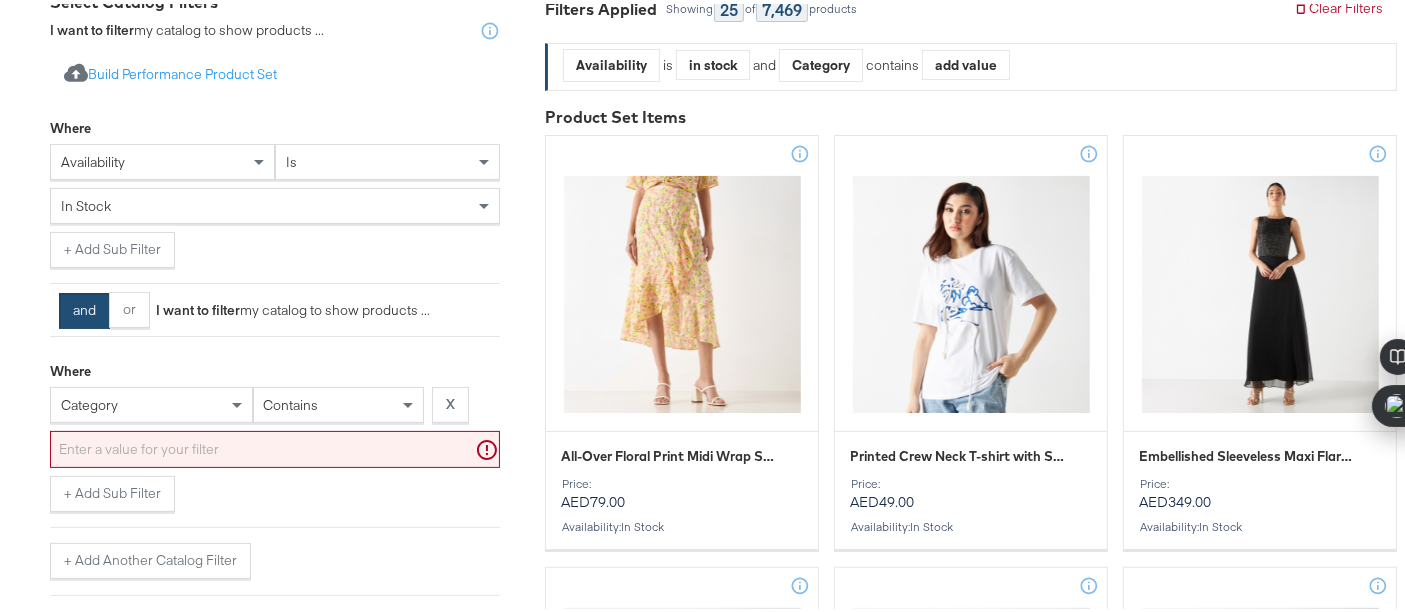 click on "category contains X" at bounding box center [275, 405] 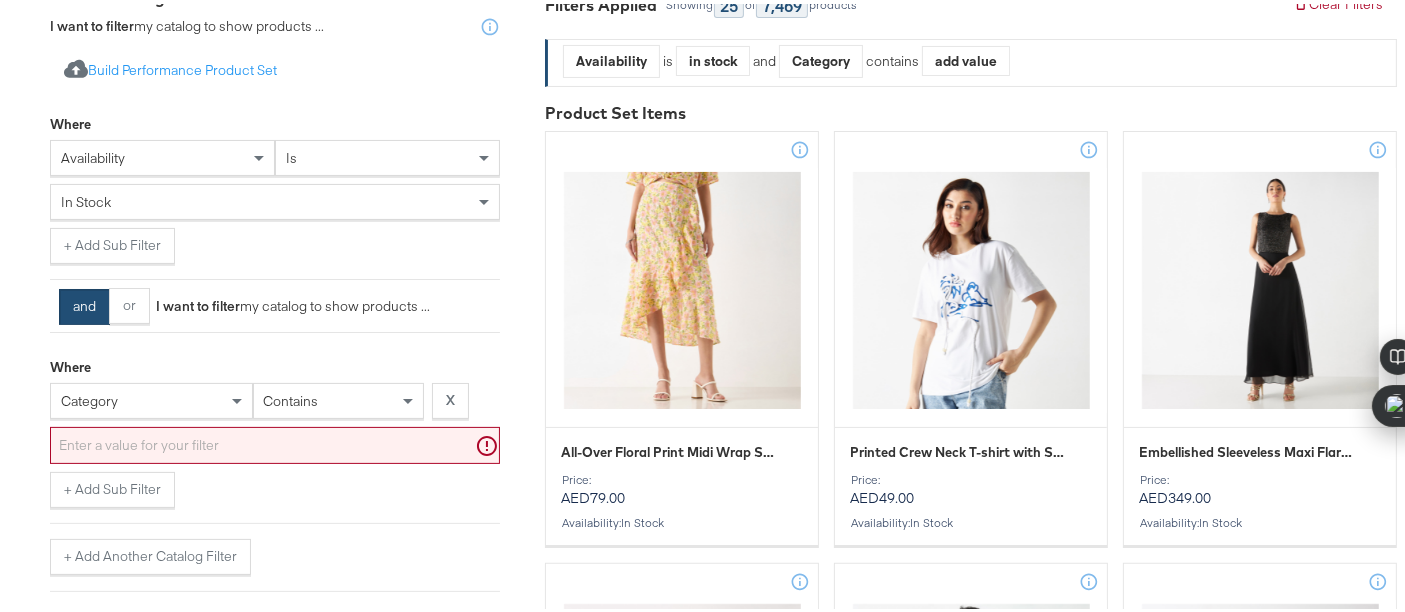 click on "category" at bounding box center (151, 397) 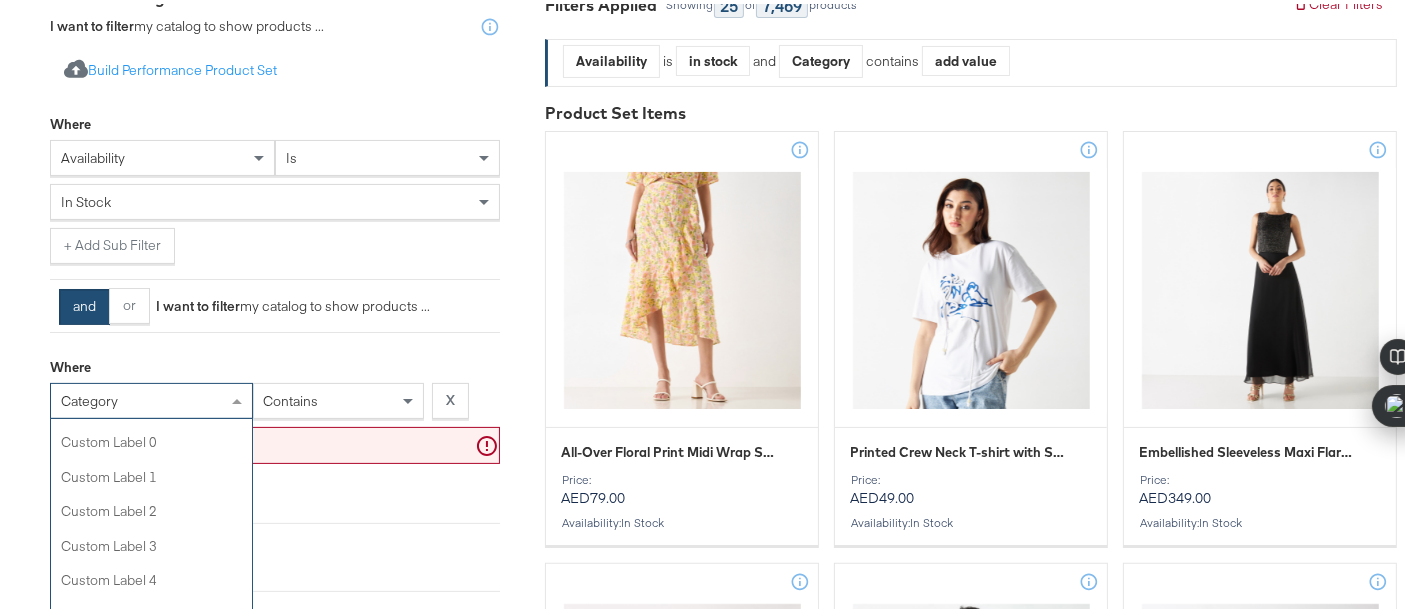 scroll, scrollTop: 665, scrollLeft: 0, axis: vertical 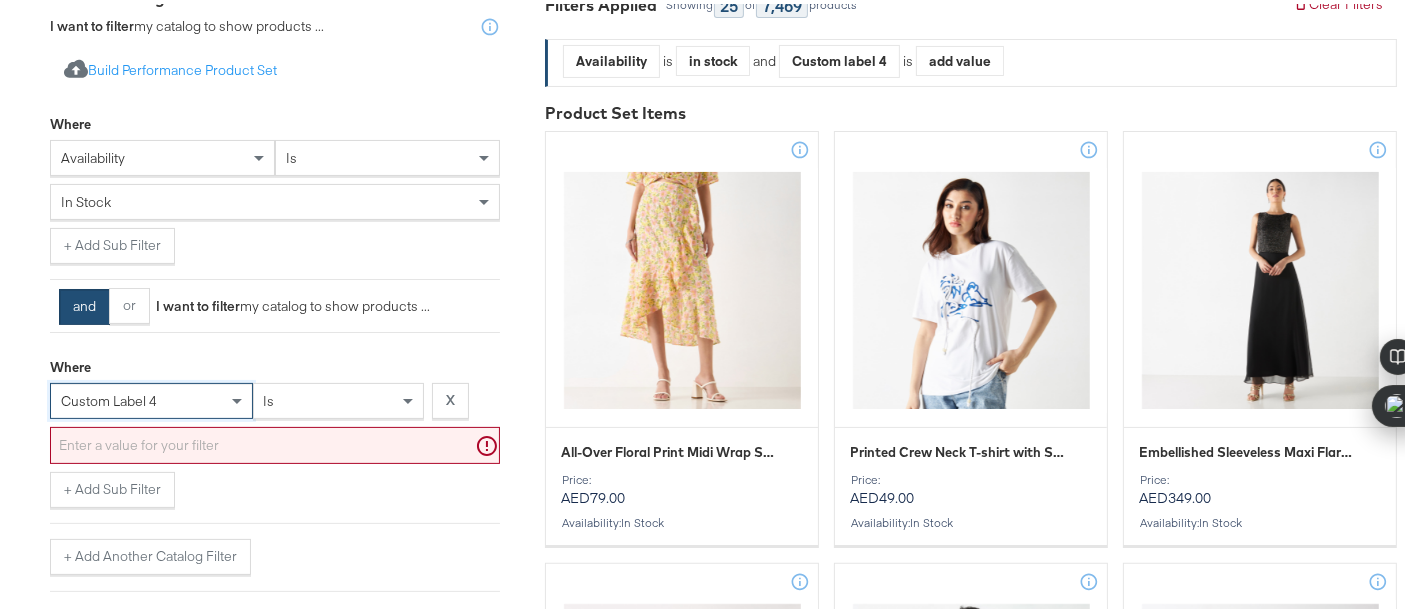 click on "is" at bounding box center [338, 397] 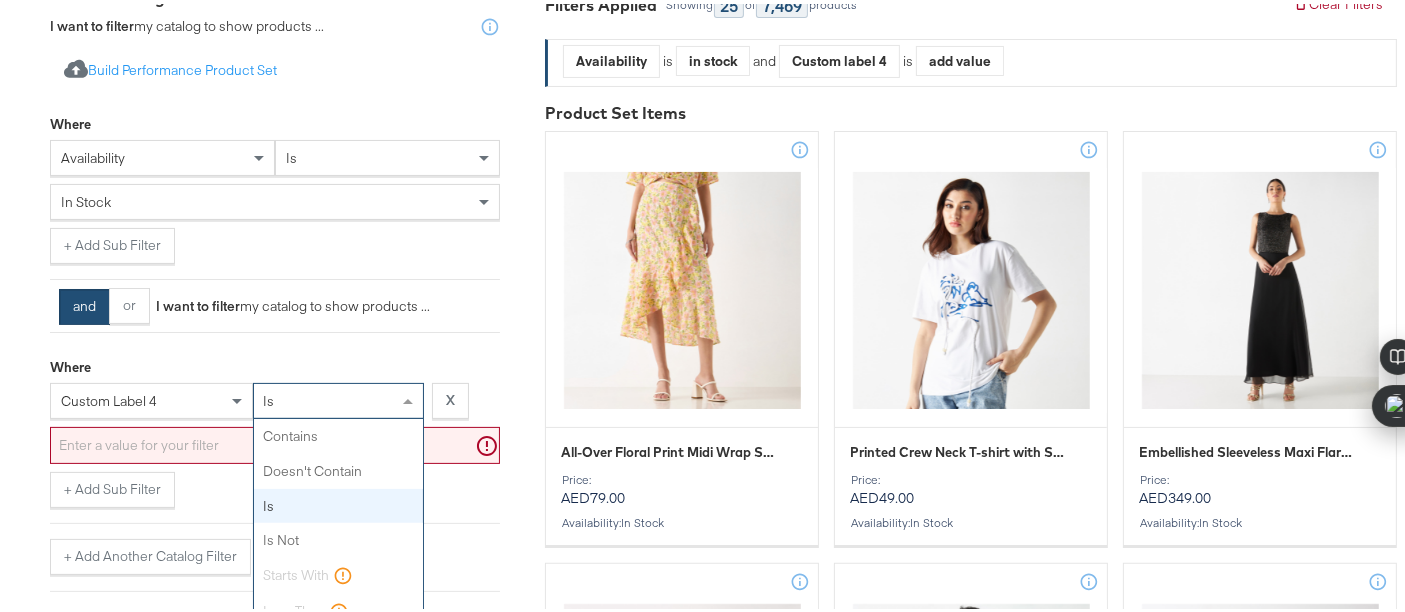 scroll, scrollTop: 48, scrollLeft: 0, axis: vertical 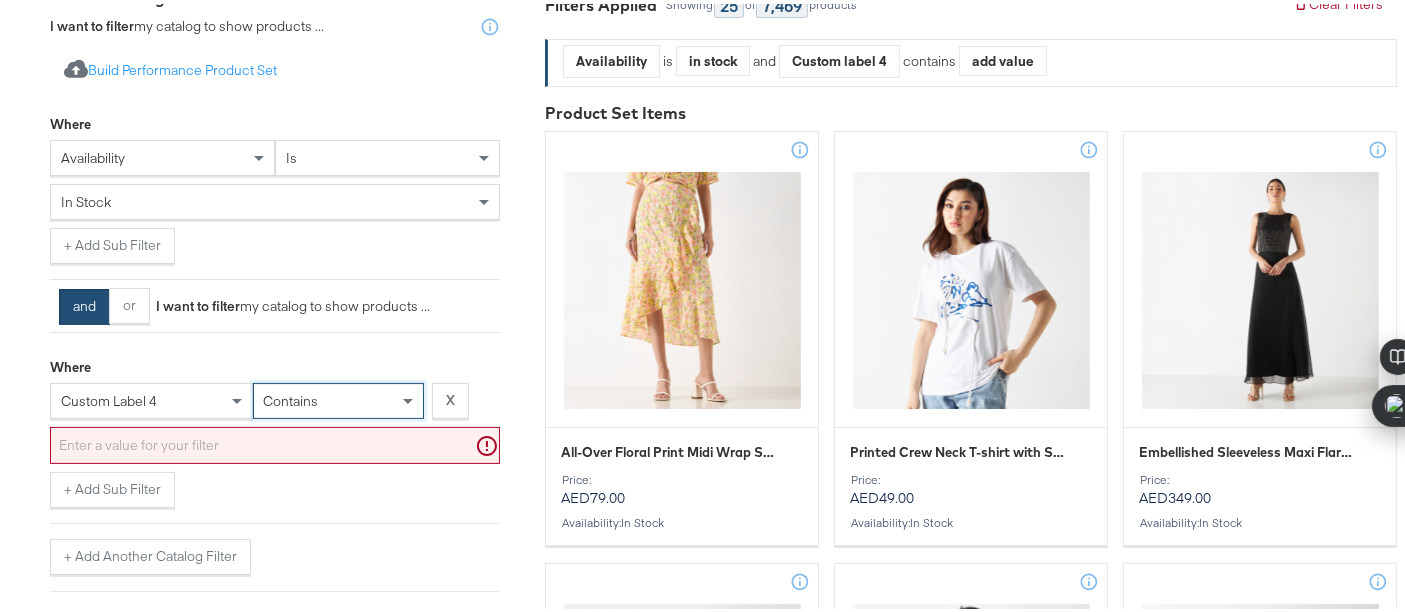 click at bounding box center (275, 441) 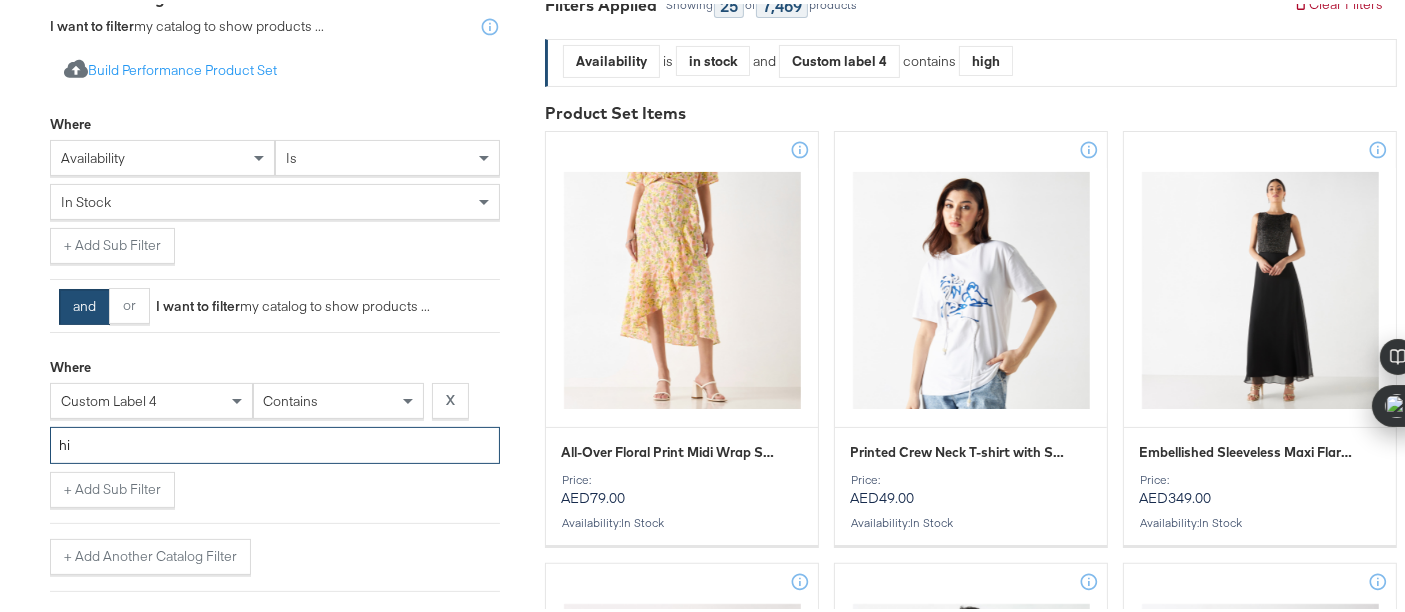type on "h" 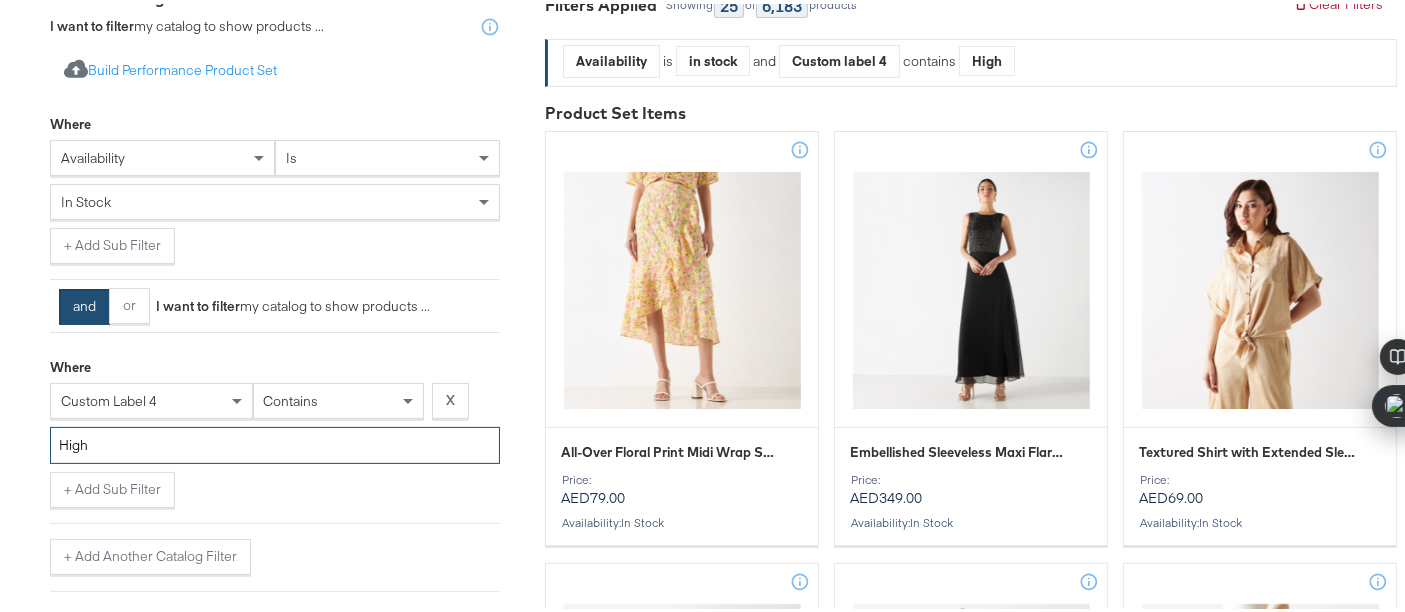 click on "High" at bounding box center (275, 441) 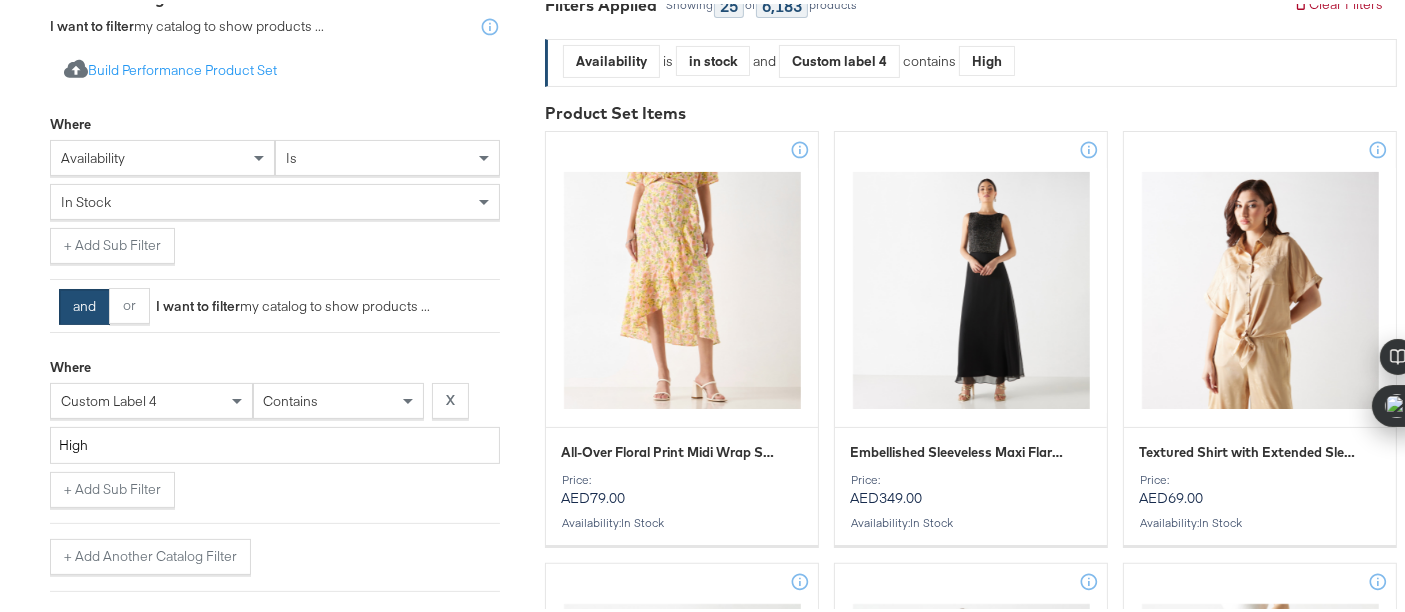 click on "Select Business & Catalog Landmark Retail Select Business Account Splash   Uae   En   Facebook 2   Facebook #stitcherads #product-catalog #keep 15,250  items Catalog: Create New Catalog Select Catalog Filters I want to filter   my catalog to show products ... Import product data from Google Analytics to generate product set  Build Performance Product Set Where availability is in stock + Add Sub Filter and or    I want to filter  my catalog to show products ... Where custom label 4 contains X High + Add Sub Filter + Add Another Catalog Filter Save Your Set Product Set Name: BTS_Jul25 91   characters remaining Save and create another product set Save Product Set Filters Applied  Showing  25  of  6,183  products Clear Filters Availability   is   in stock and   Custom label 4   contains   High Product Set Items All-Over Floral Print Midi Wrap Skirt with Ruffle Detail Price: AED79.00 Availability :  in stock Embellished Sleeveless Maxi Flared Dress with Round Neck Price: AED349.00 Availability :  :" at bounding box center [711, 1953] 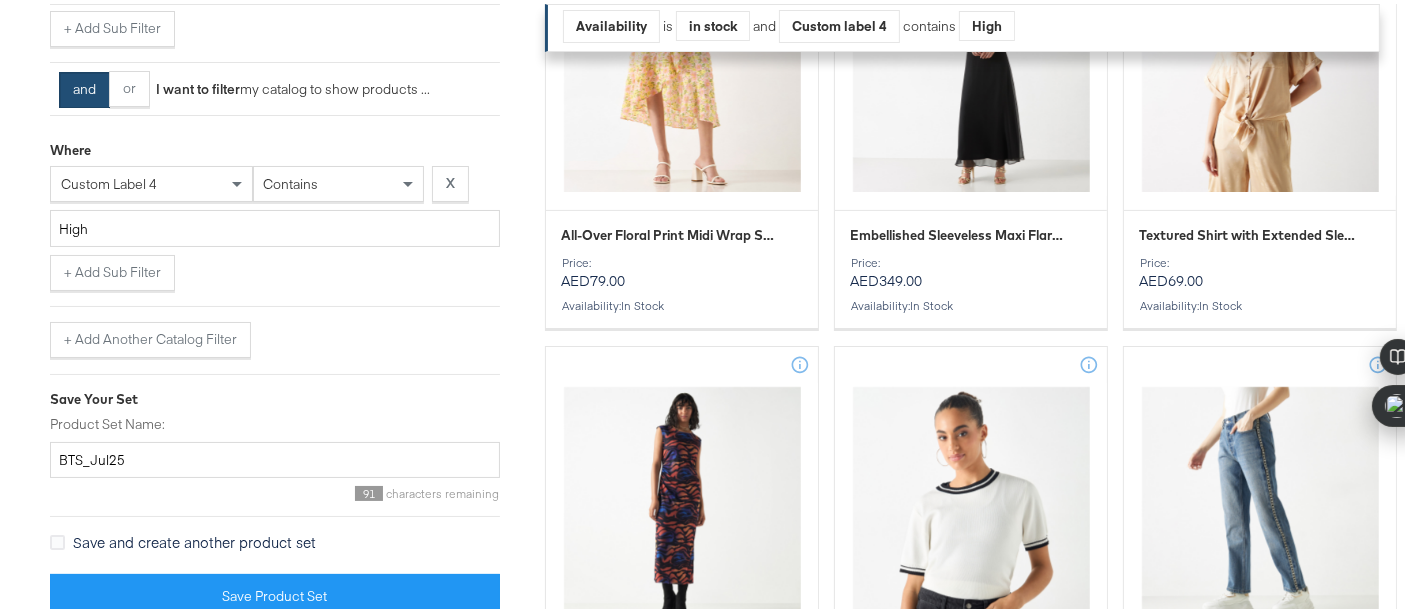 scroll, scrollTop: 625, scrollLeft: 0, axis: vertical 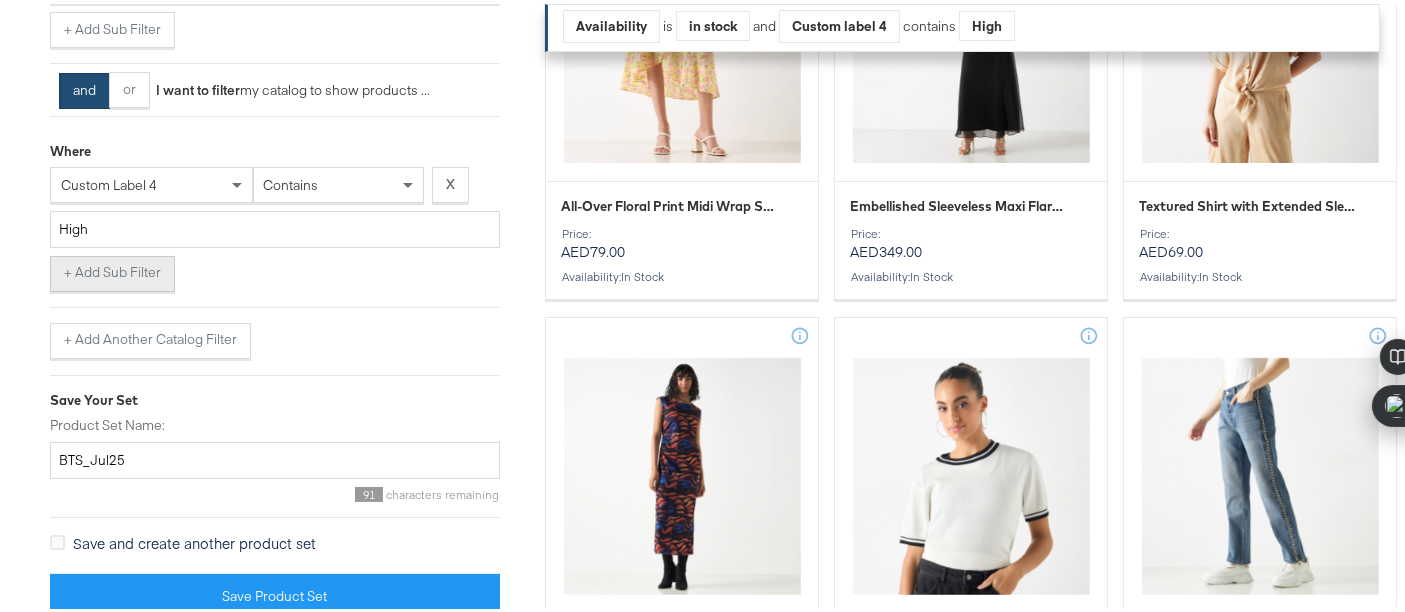 click on "+ Add Sub Filter" at bounding box center (112, 270) 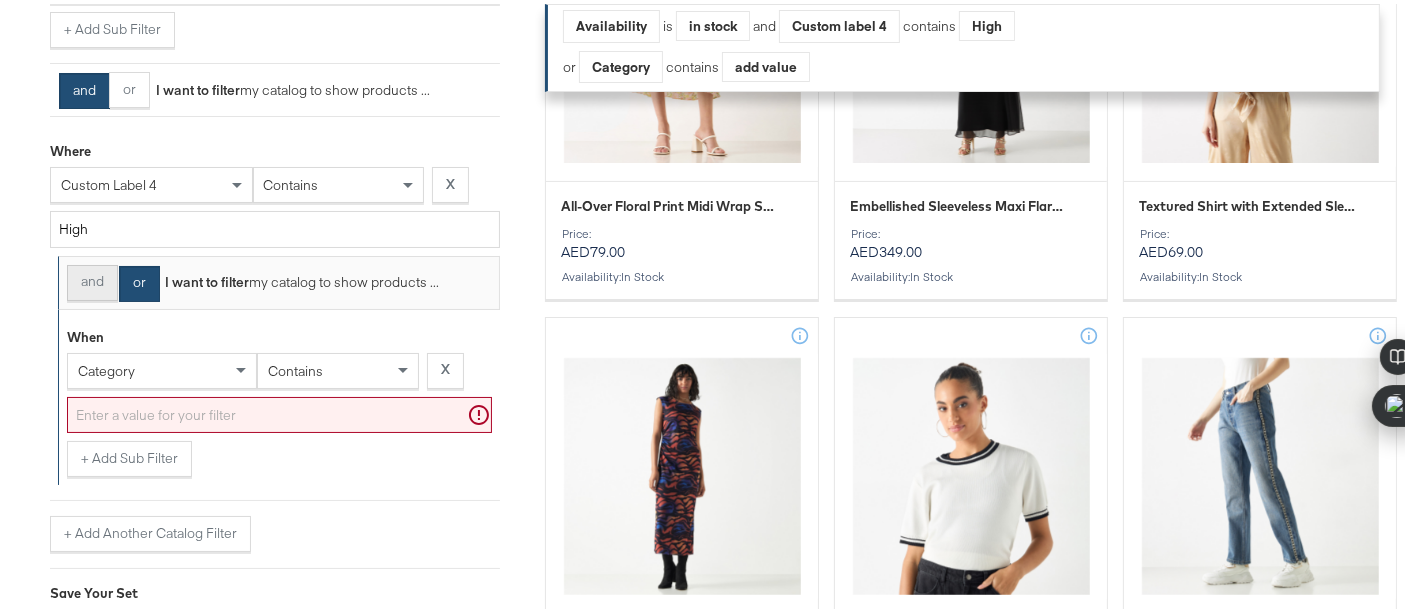 click on "and" at bounding box center [92, 279] 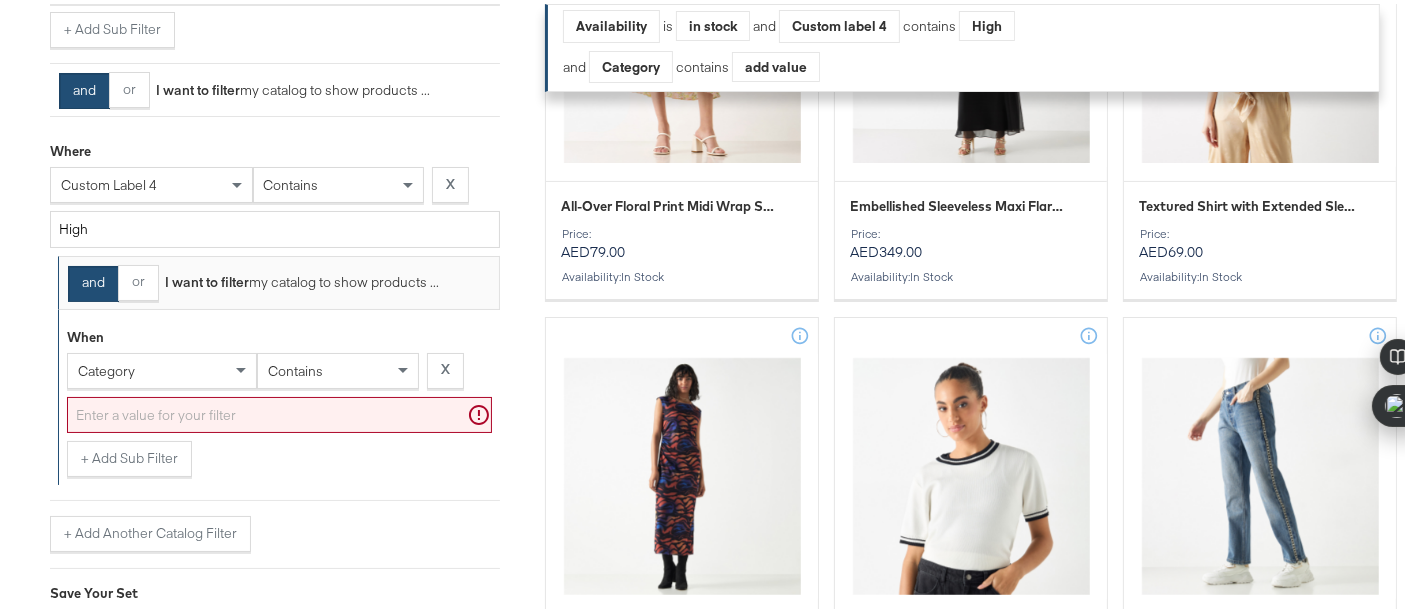 click on "category" at bounding box center (162, 367) 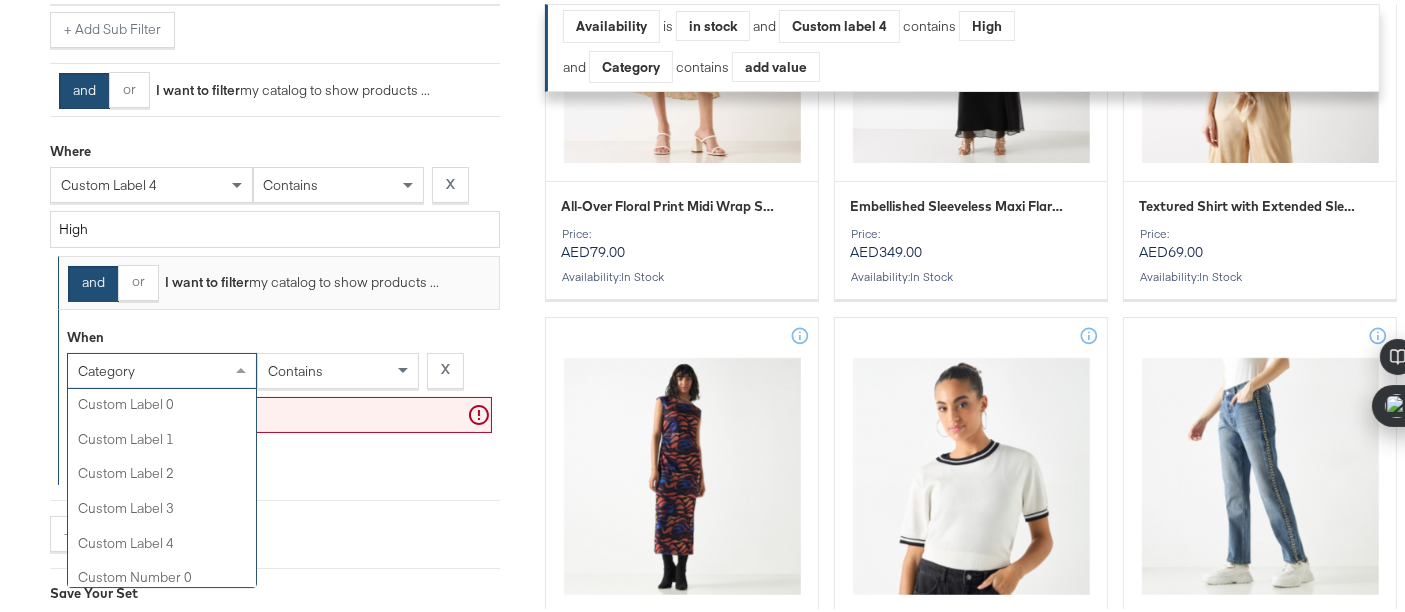 scroll, scrollTop: 672, scrollLeft: 0, axis: vertical 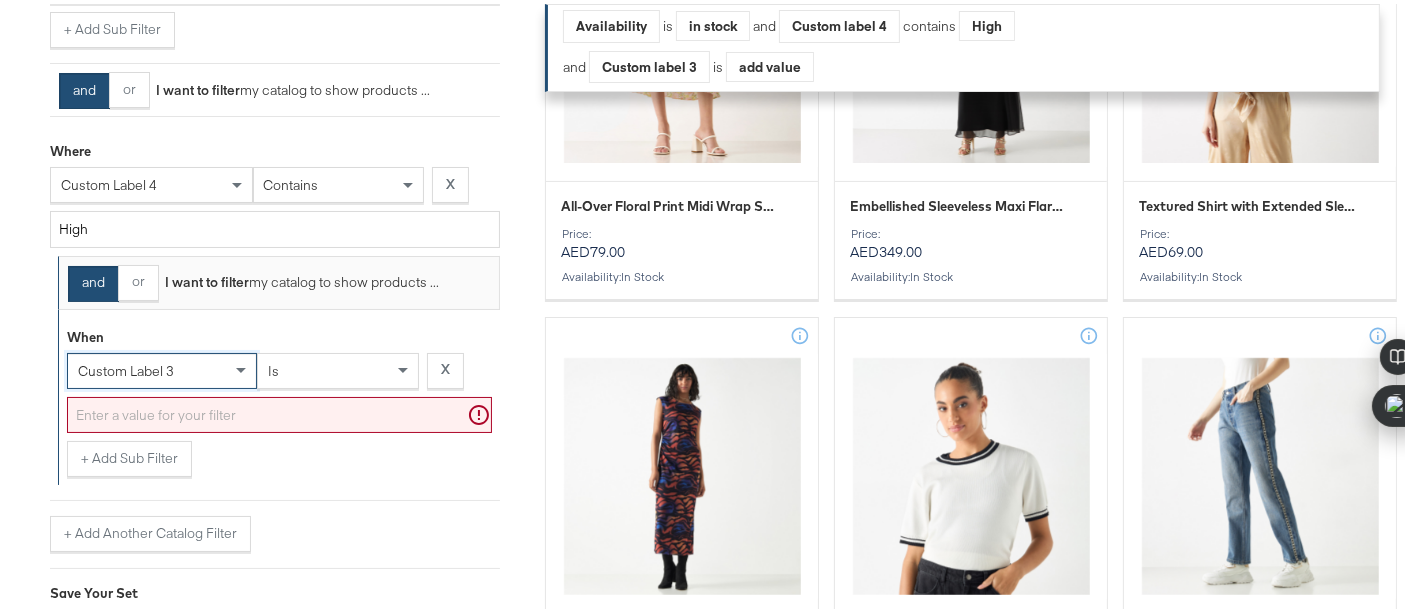 click on "is X" at bounding box center (374, 371) 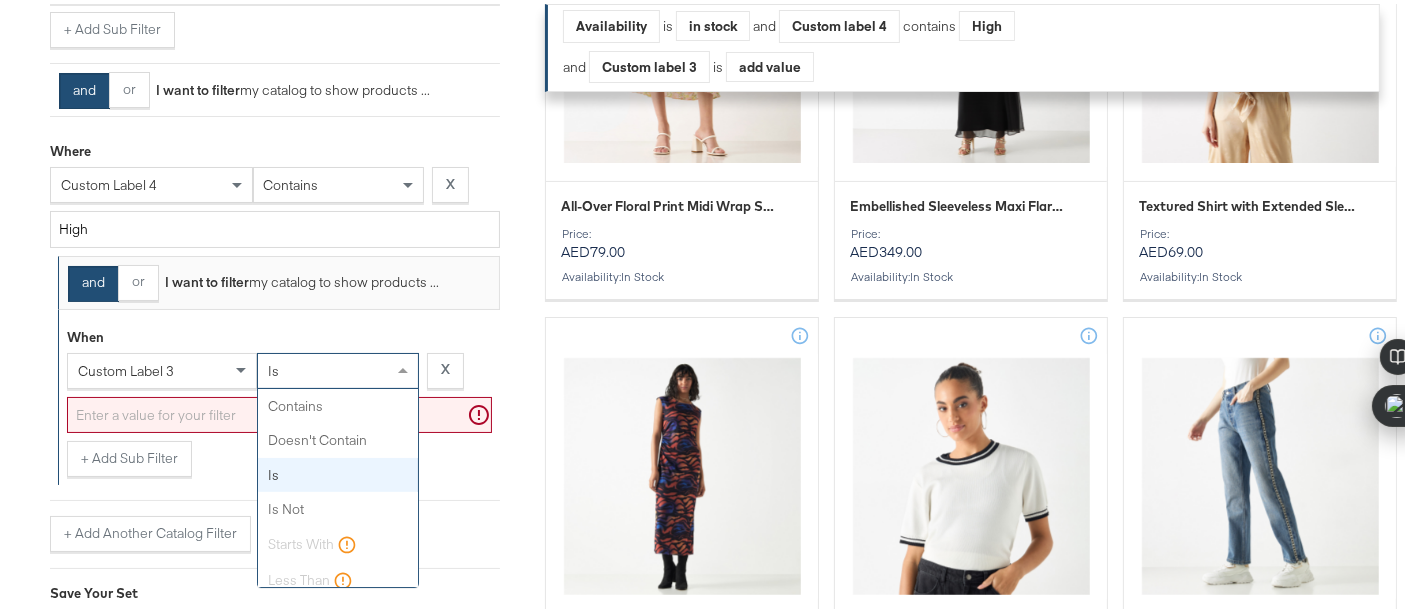 click on "is" at bounding box center [338, 367] 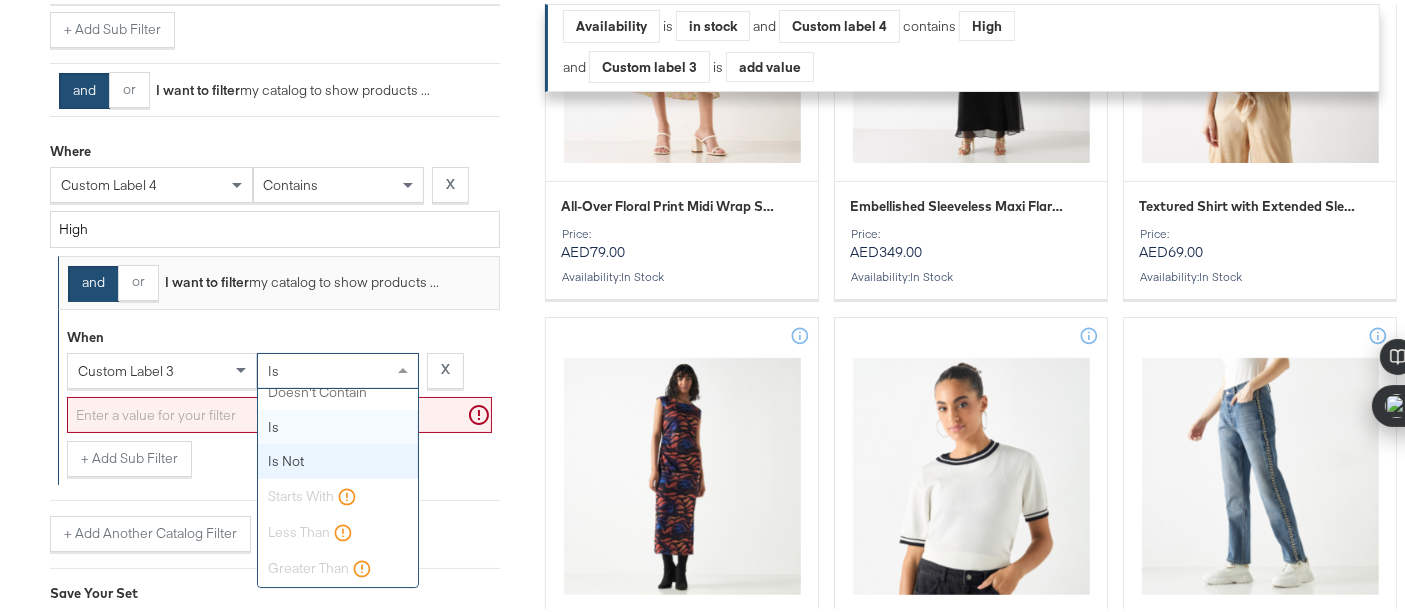 scroll, scrollTop: 0, scrollLeft: 0, axis: both 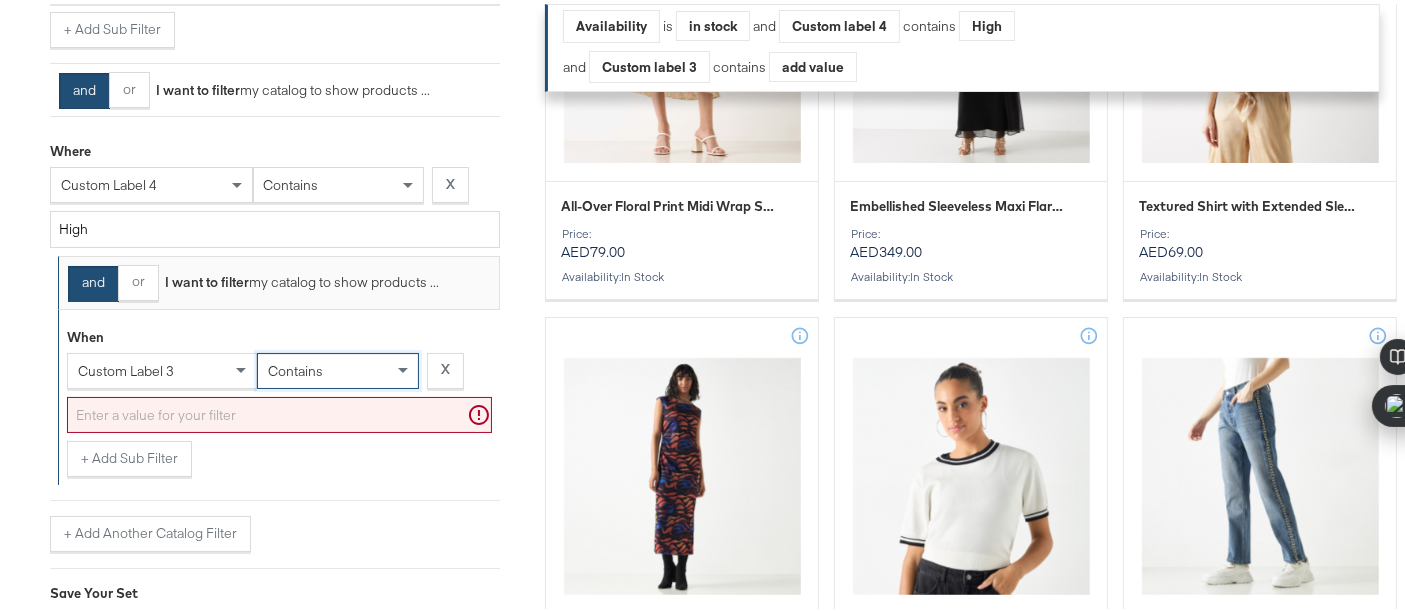click at bounding box center [279, 411] 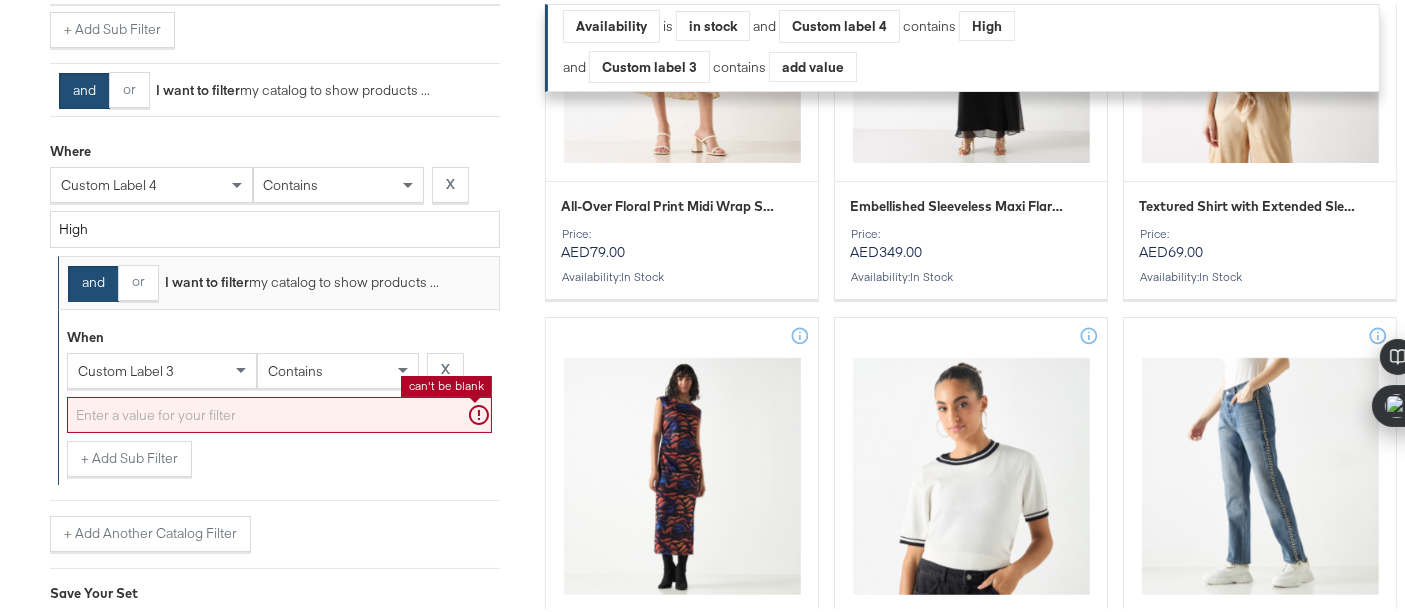 click on "contains" at bounding box center (295, 367) 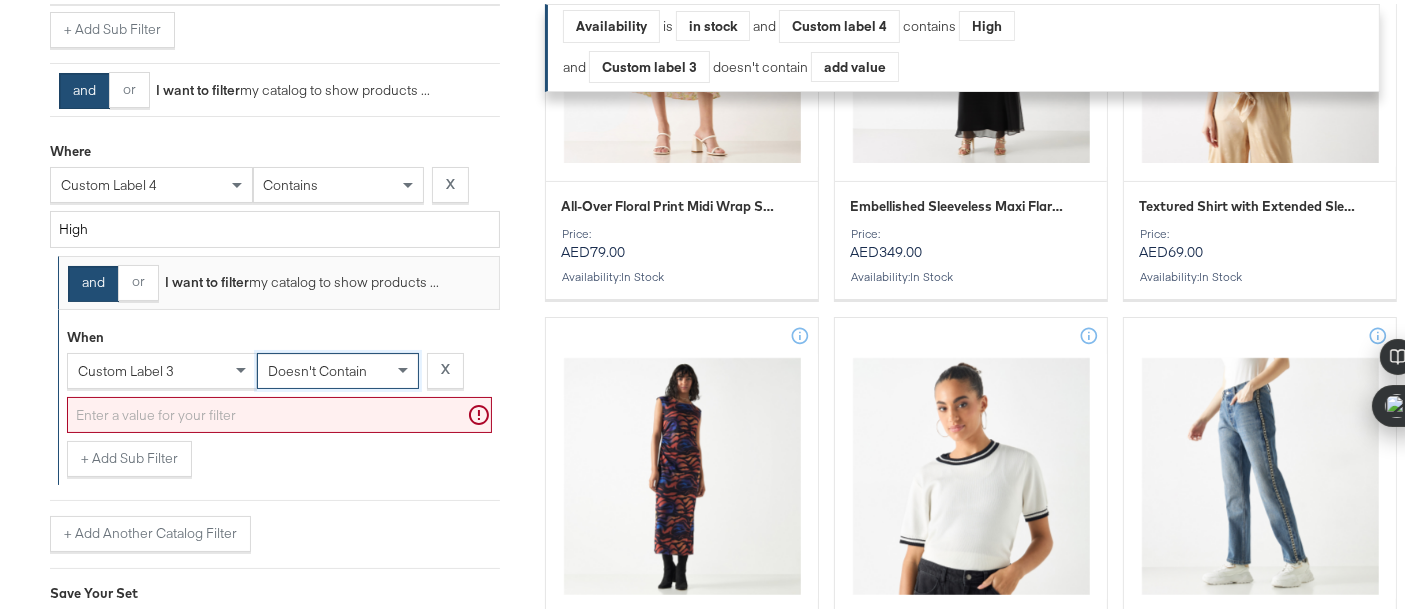 click at bounding box center (279, 411) 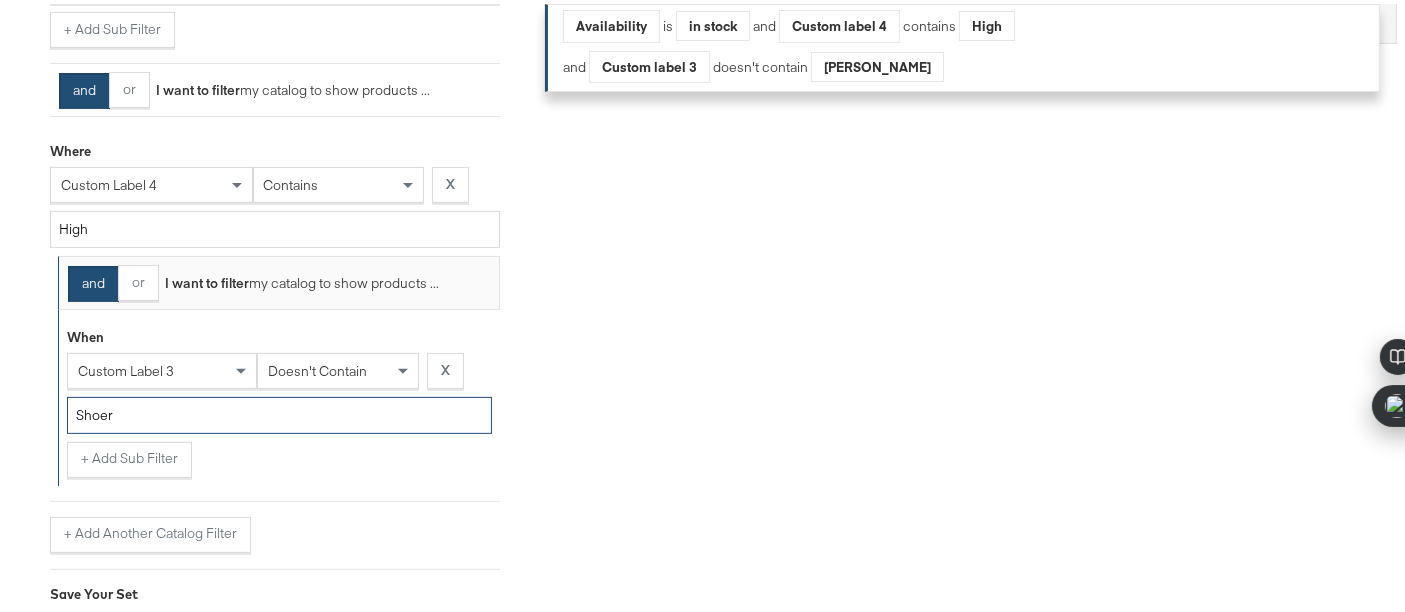 scroll, scrollTop: 619, scrollLeft: 0, axis: vertical 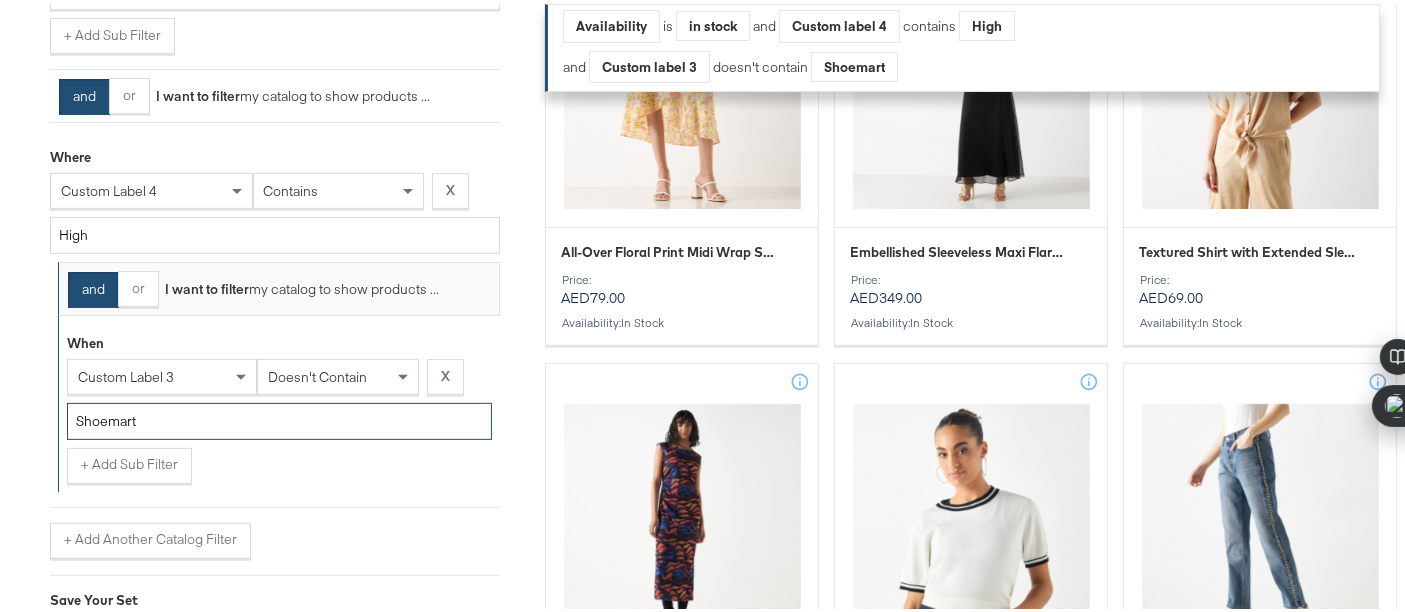 type on "Shoemart" 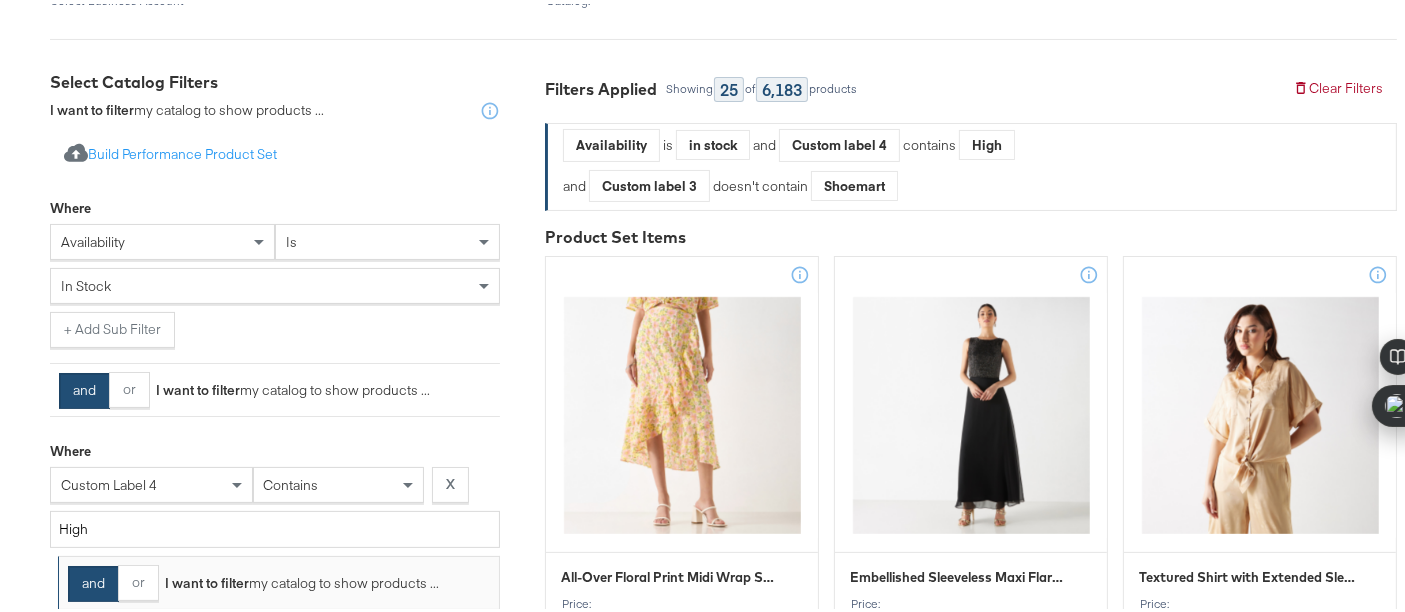 scroll, scrollTop: 464, scrollLeft: 0, axis: vertical 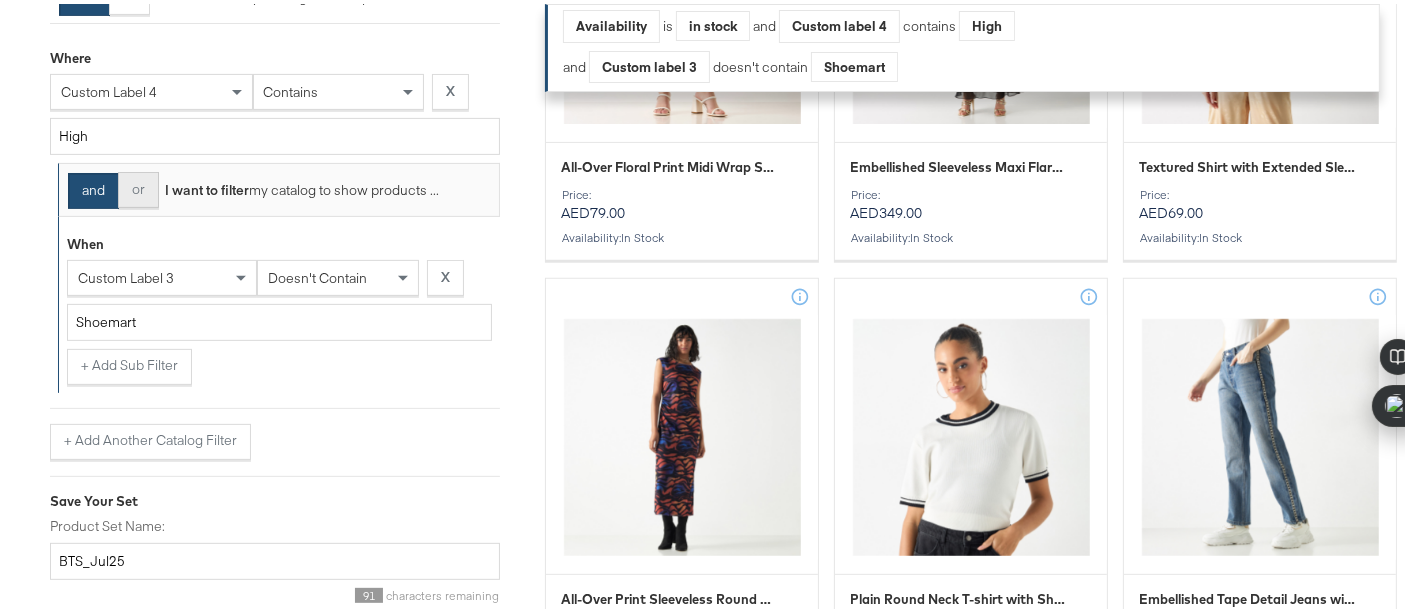 click on "or" at bounding box center [138, 186] 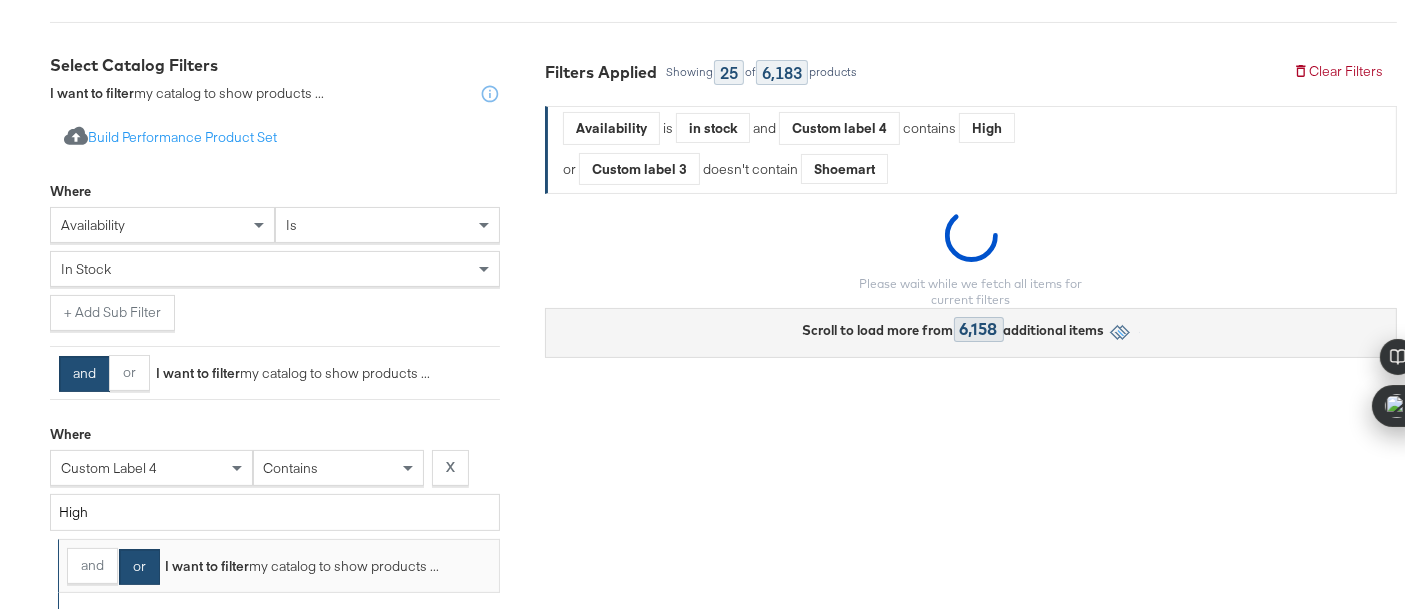 scroll, scrollTop: 320, scrollLeft: 0, axis: vertical 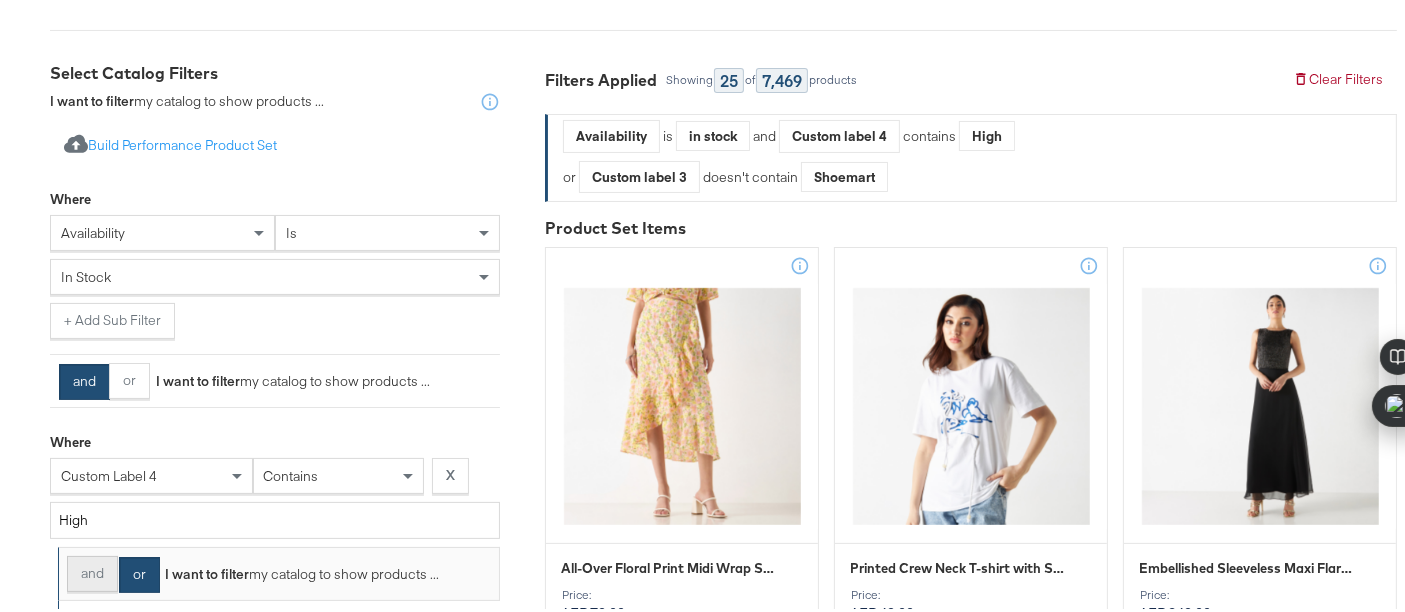 click on "and" at bounding box center [92, 570] 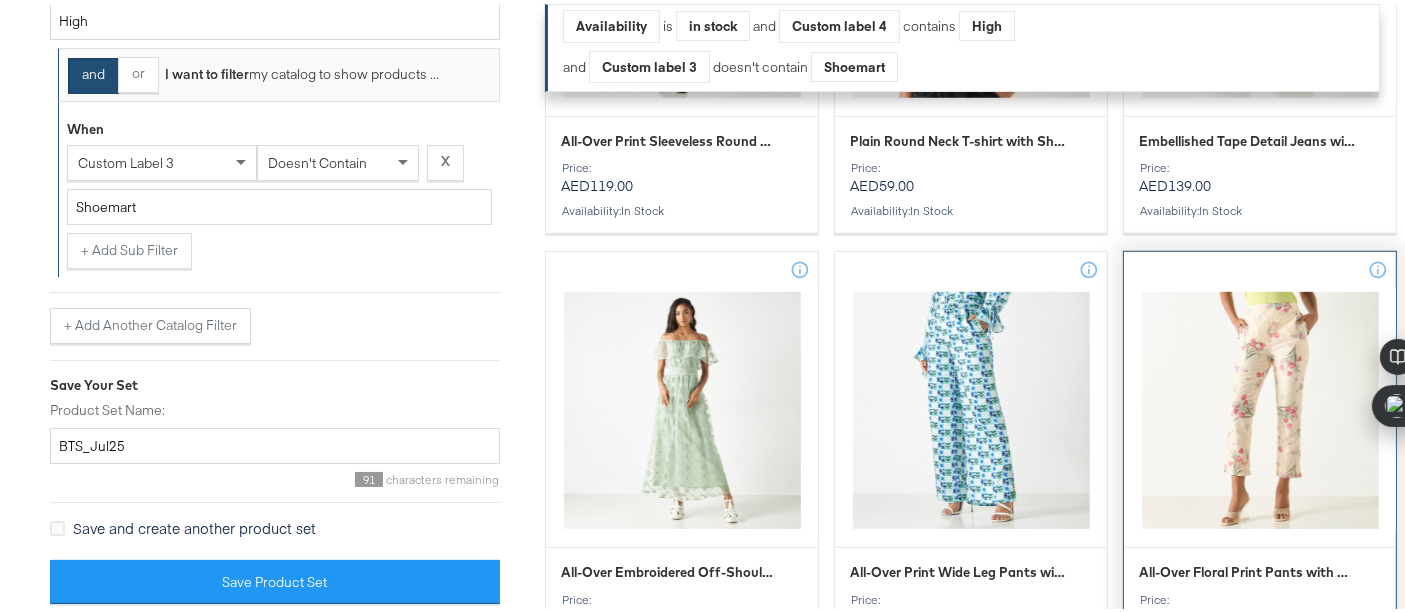 scroll, scrollTop: 1173, scrollLeft: 0, axis: vertical 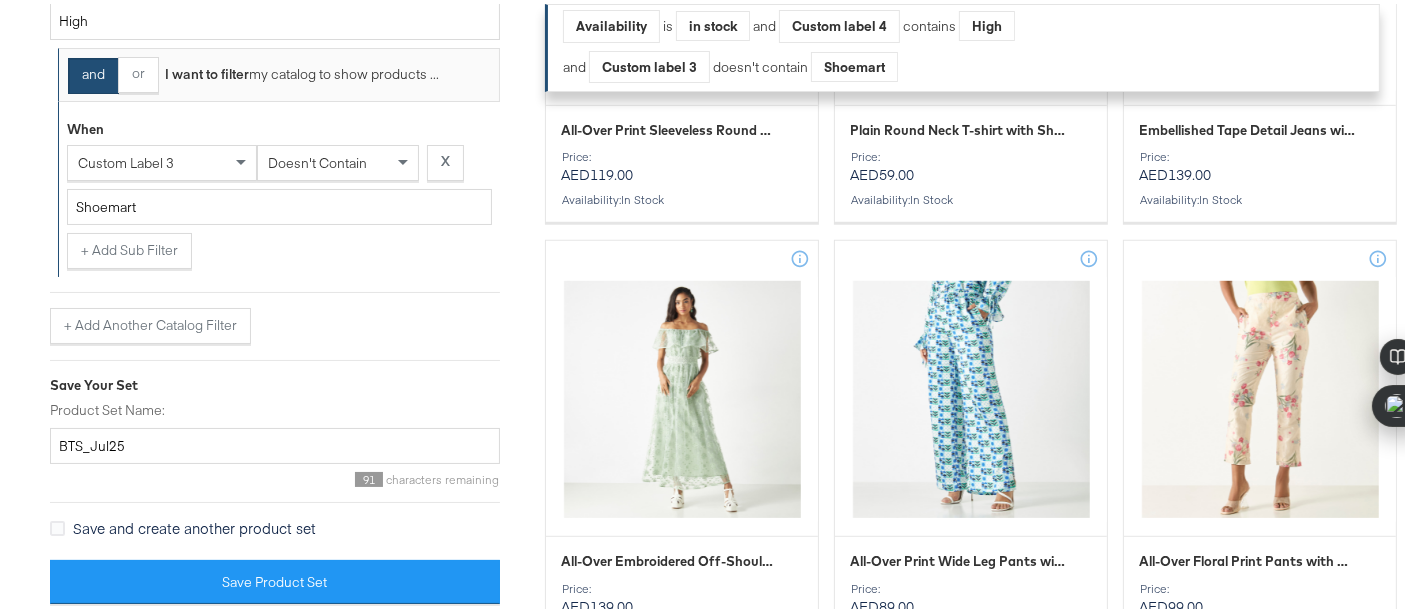 click on "doesn't contain" at bounding box center (317, 159) 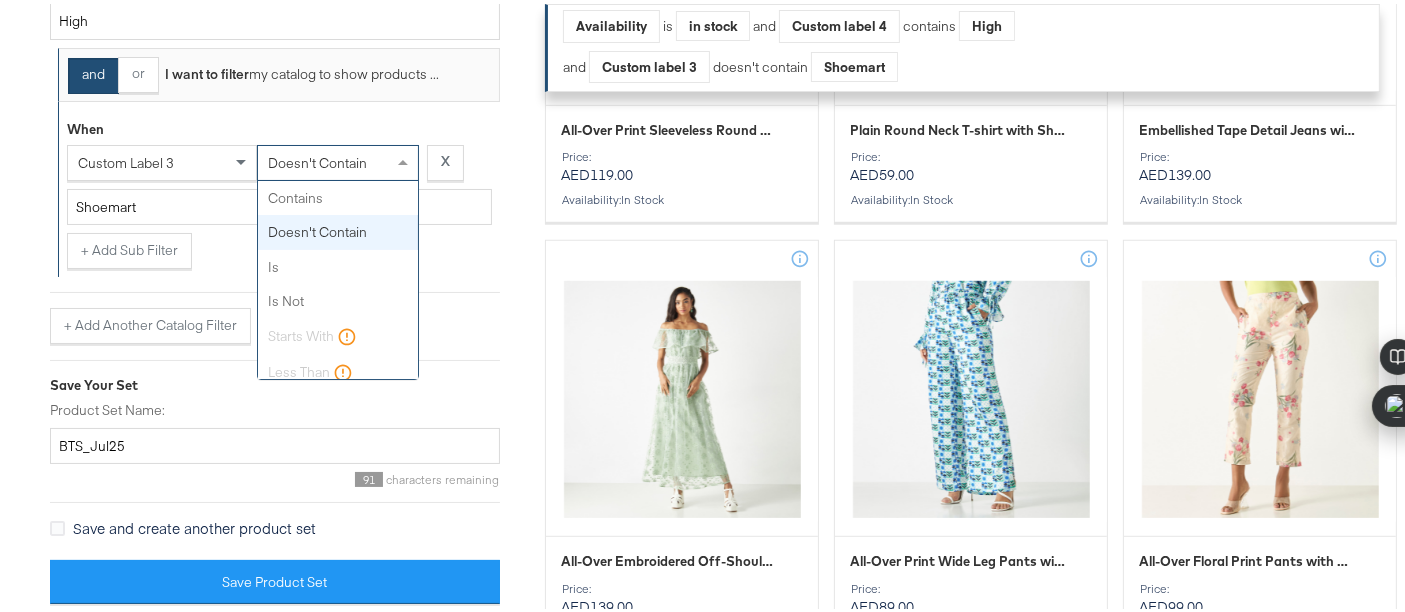 scroll, scrollTop: 34, scrollLeft: 0, axis: vertical 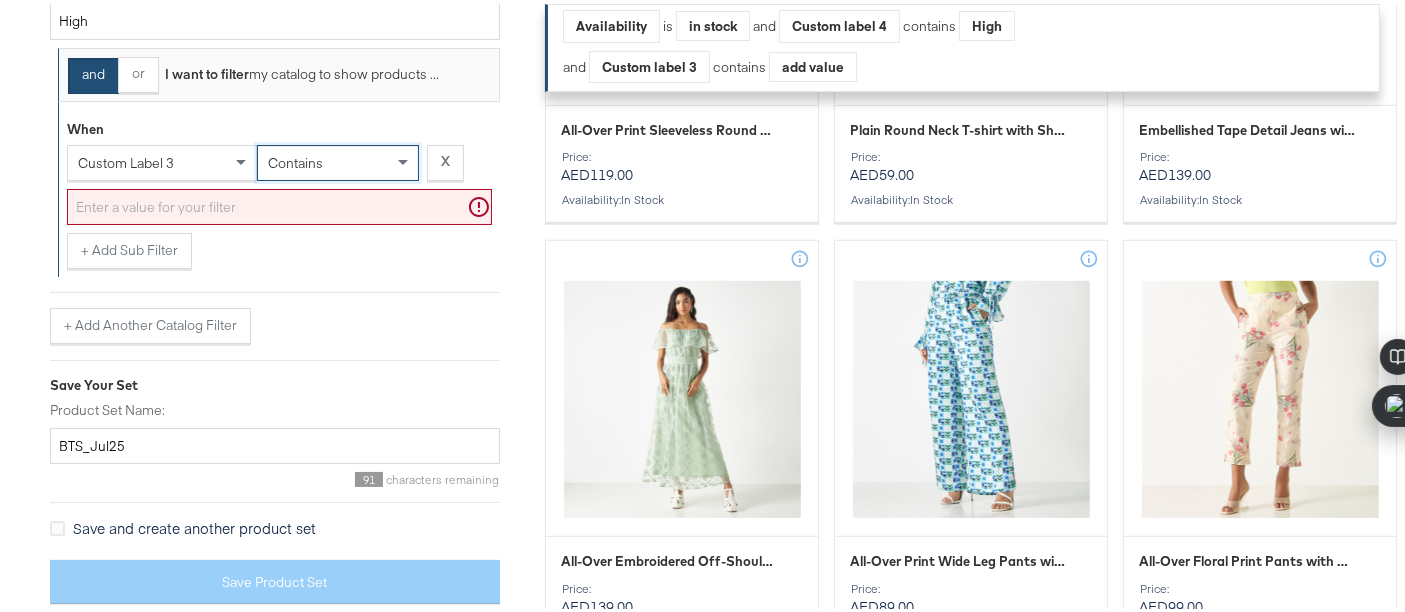 click at bounding box center [279, 203] 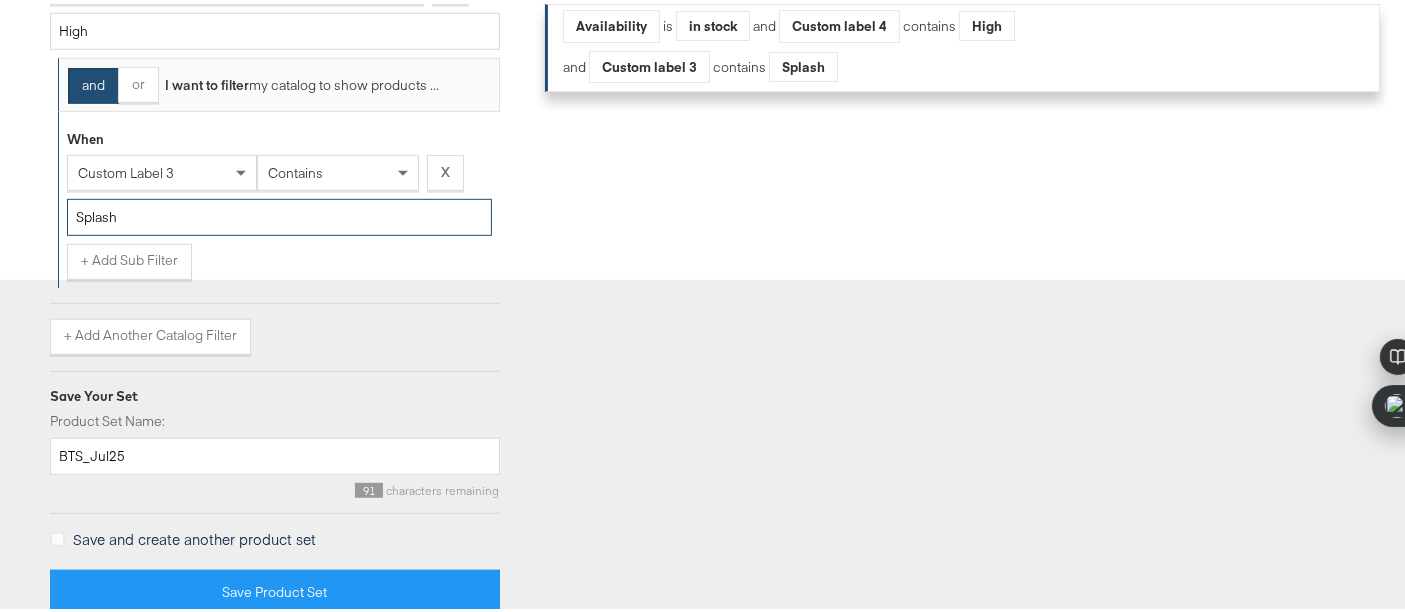 scroll, scrollTop: 826, scrollLeft: 0, axis: vertical 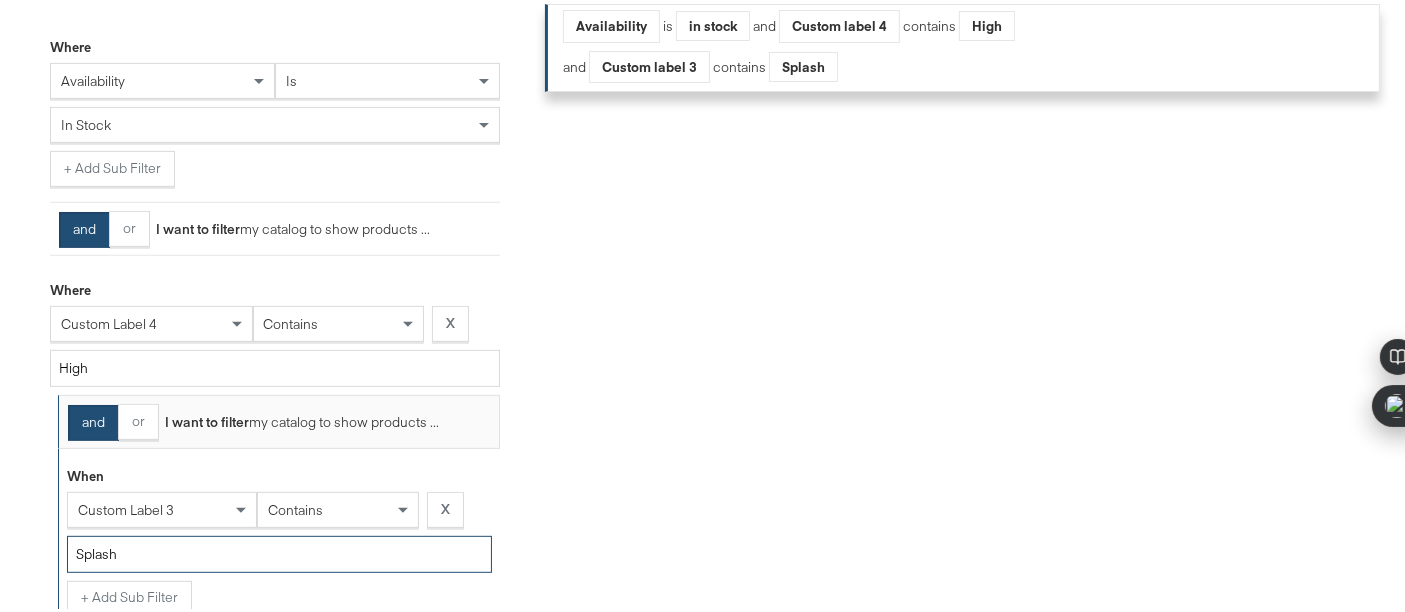 type on "Splash" 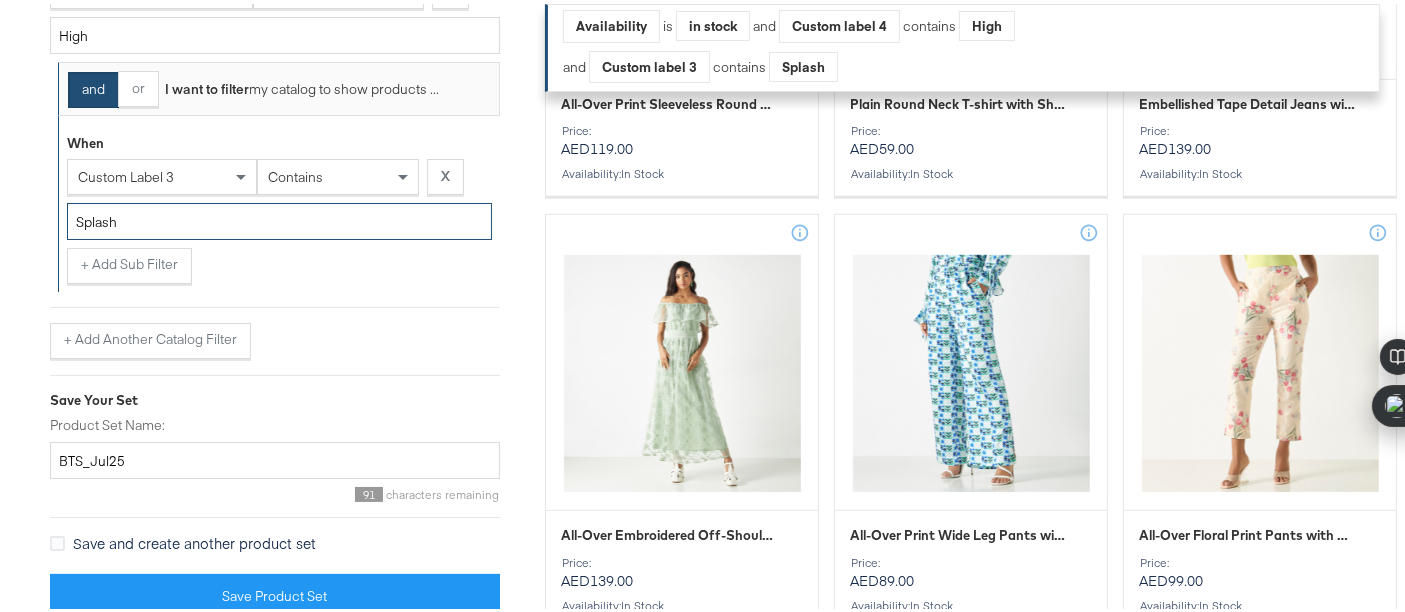 scroll, scrollTop: 1263, scrollLeft: 0, axis: vertical 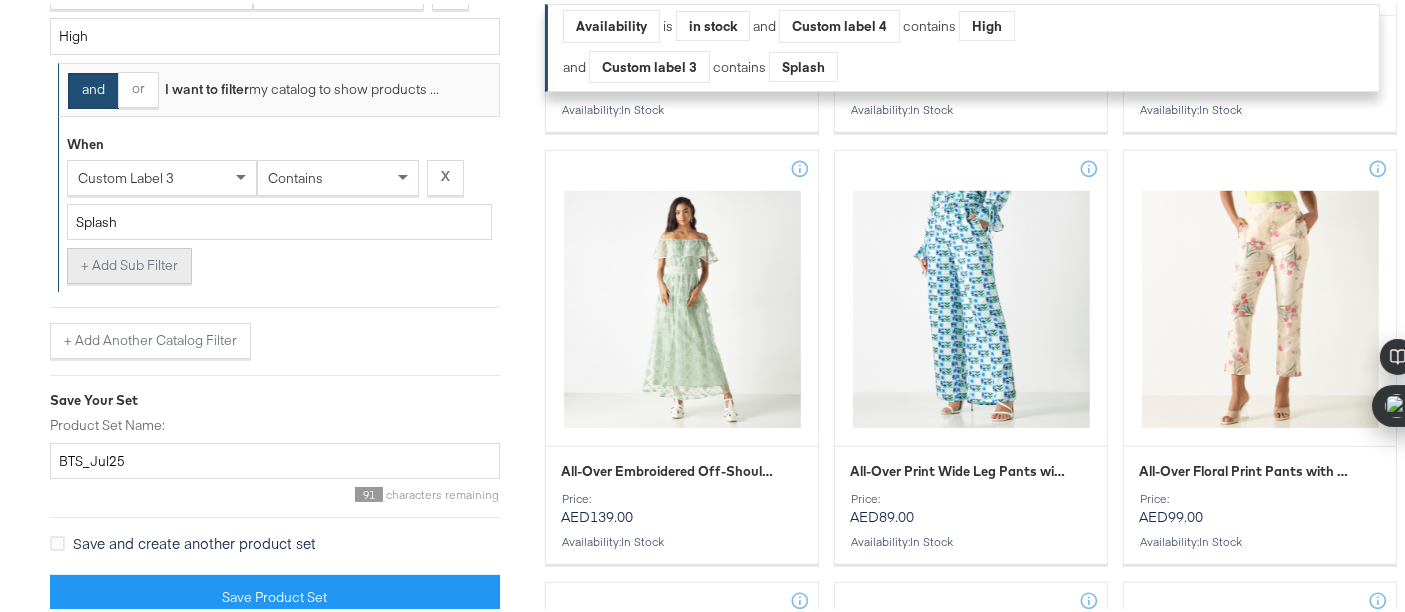 click on "+ Add Sub Filter" at bounding box center (129, 262) 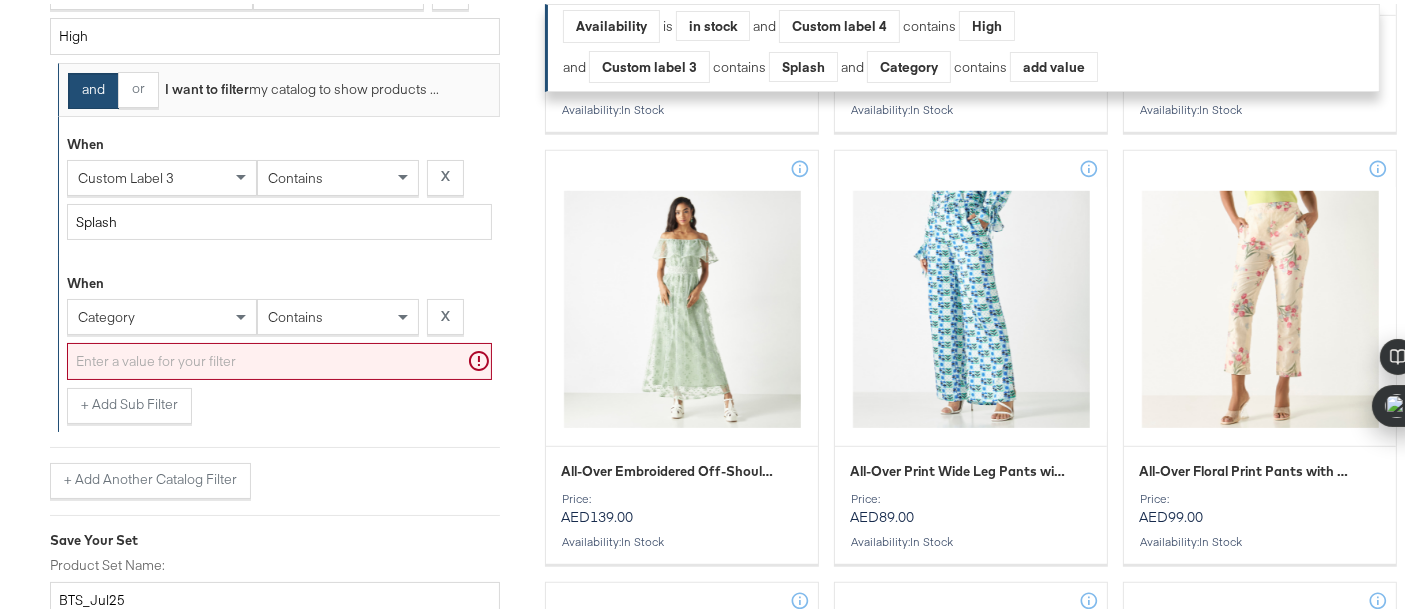 click on "category contains X" at bounding box center (279, 317) 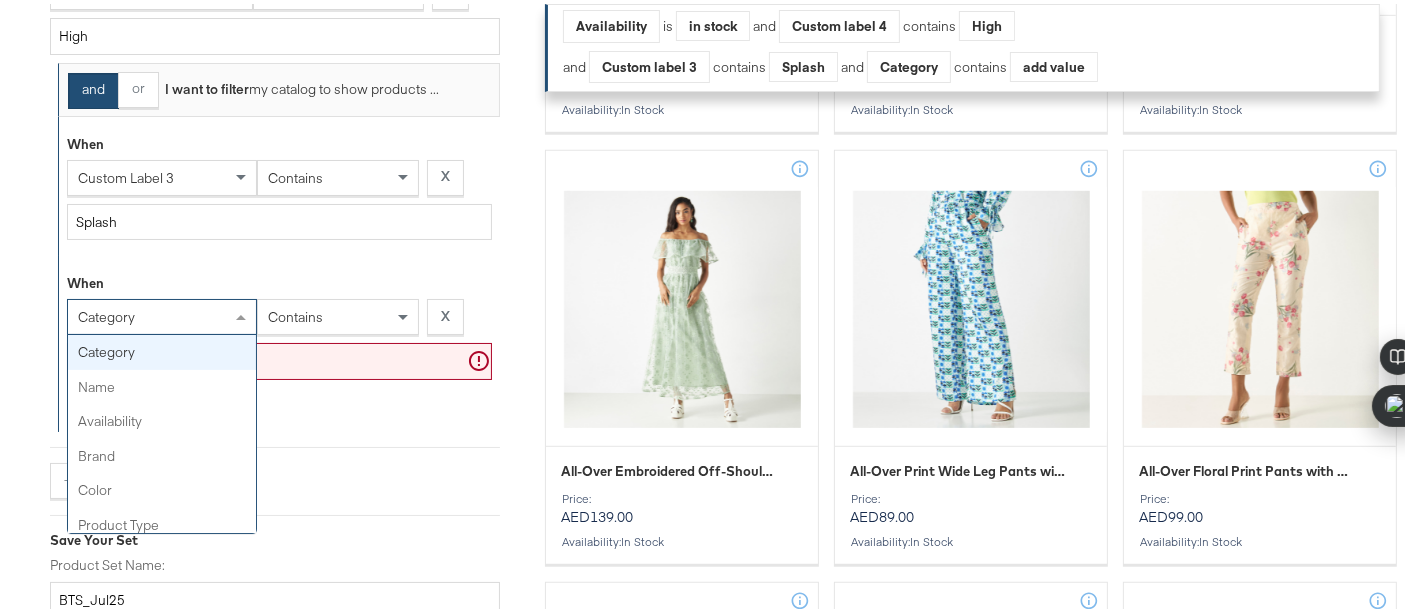 click on "category" at bounding box center (162, 313) 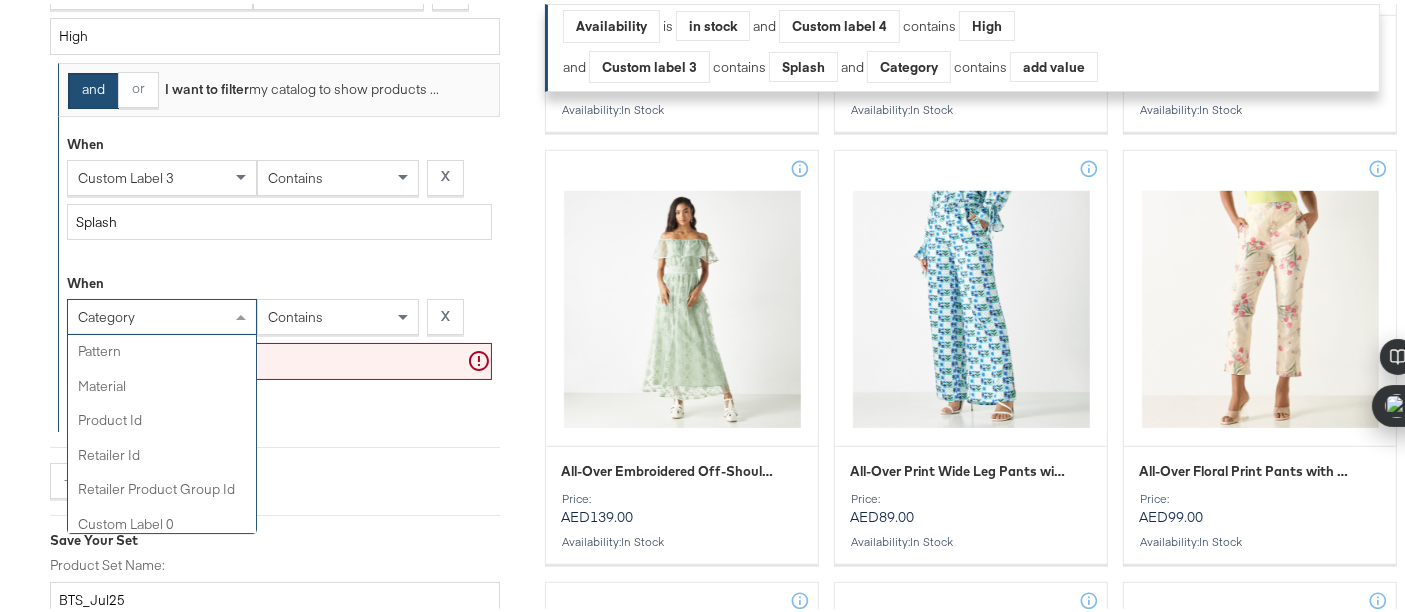scroll, scrollTop: 500, scrollLeft: 0, axis: vertical 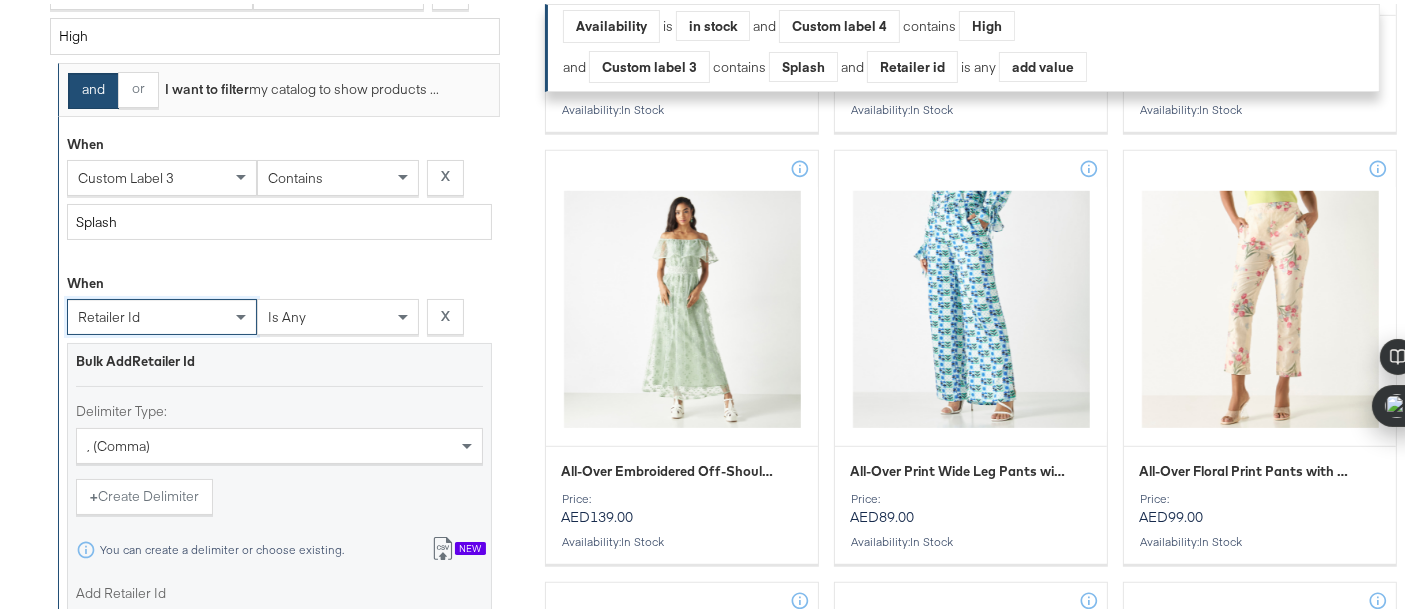click on "is any" at bounding box center [338, 313] 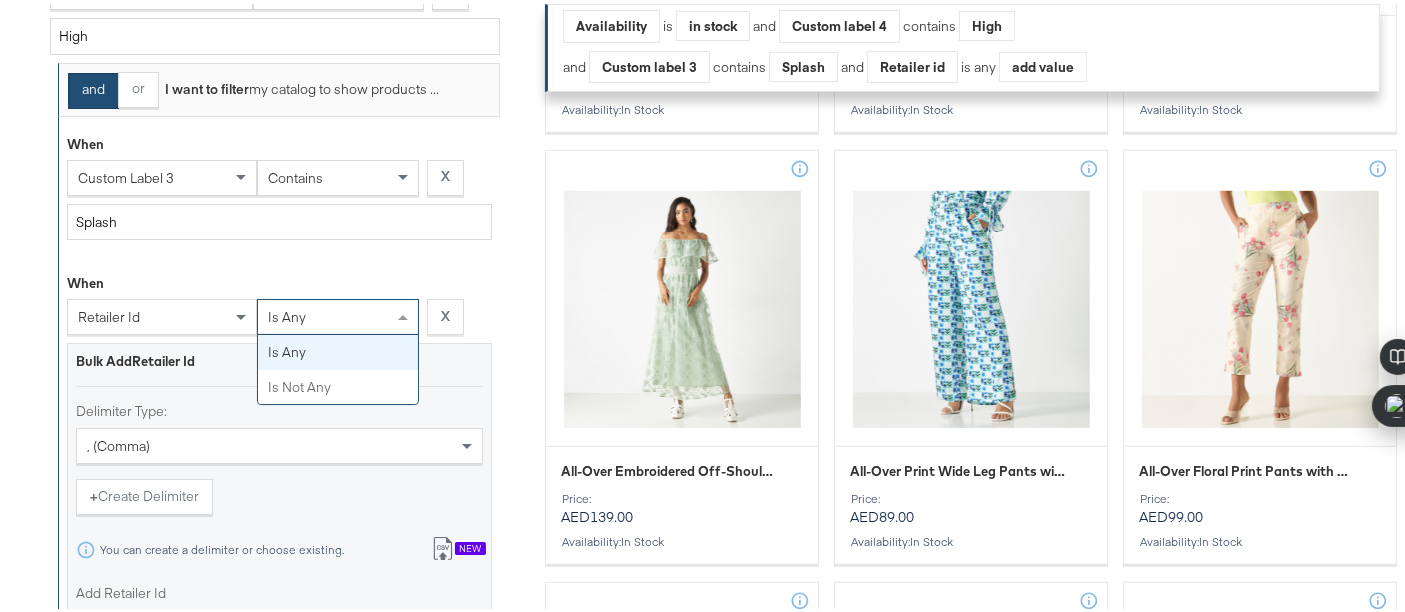 click on "is any" at bounding box center [338, 313] 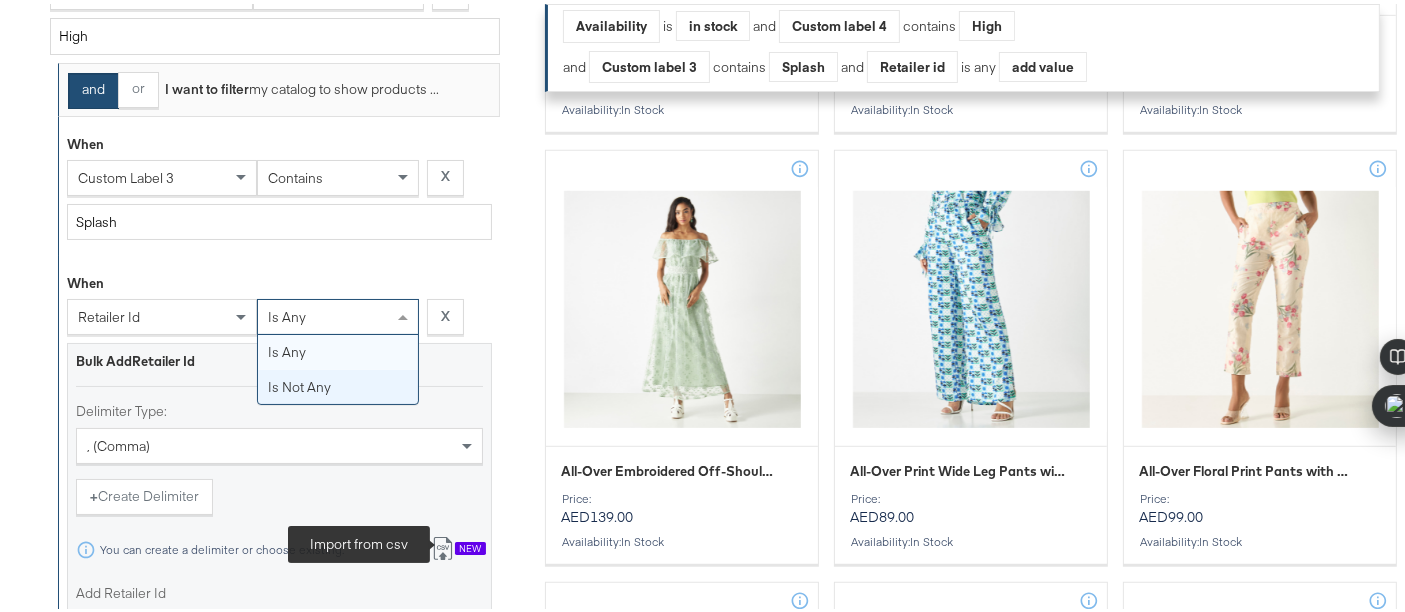 click 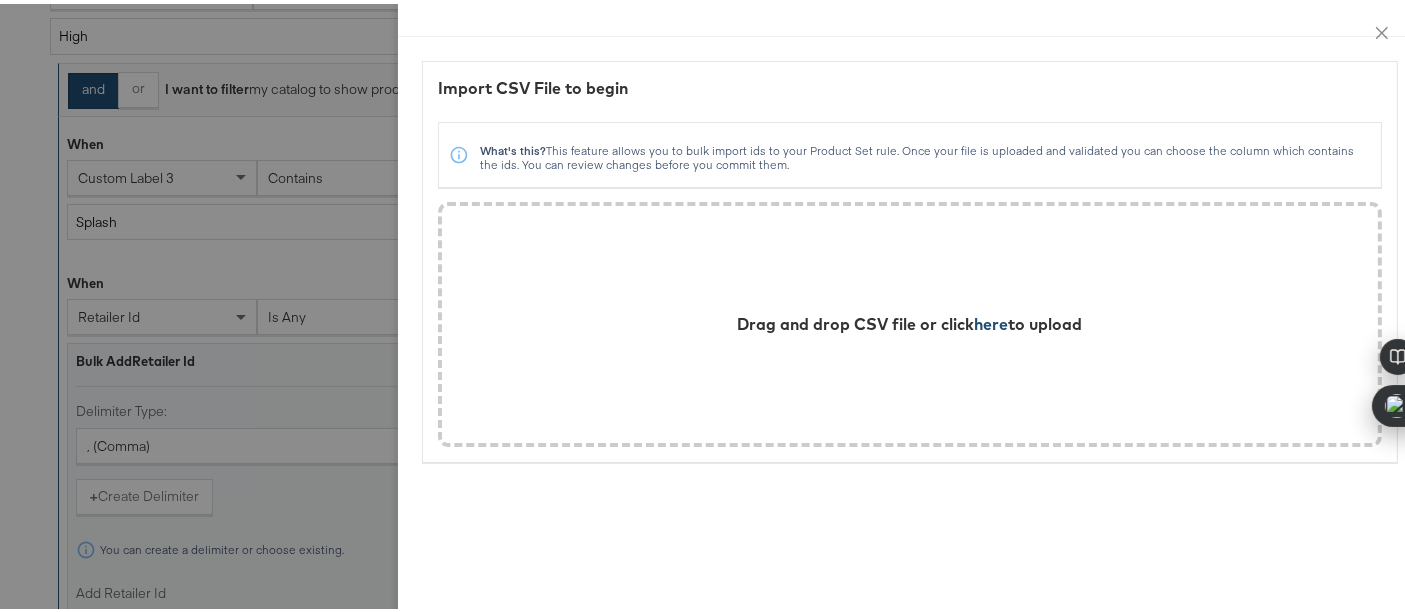 click on "here" at bounding box center [992, 320] 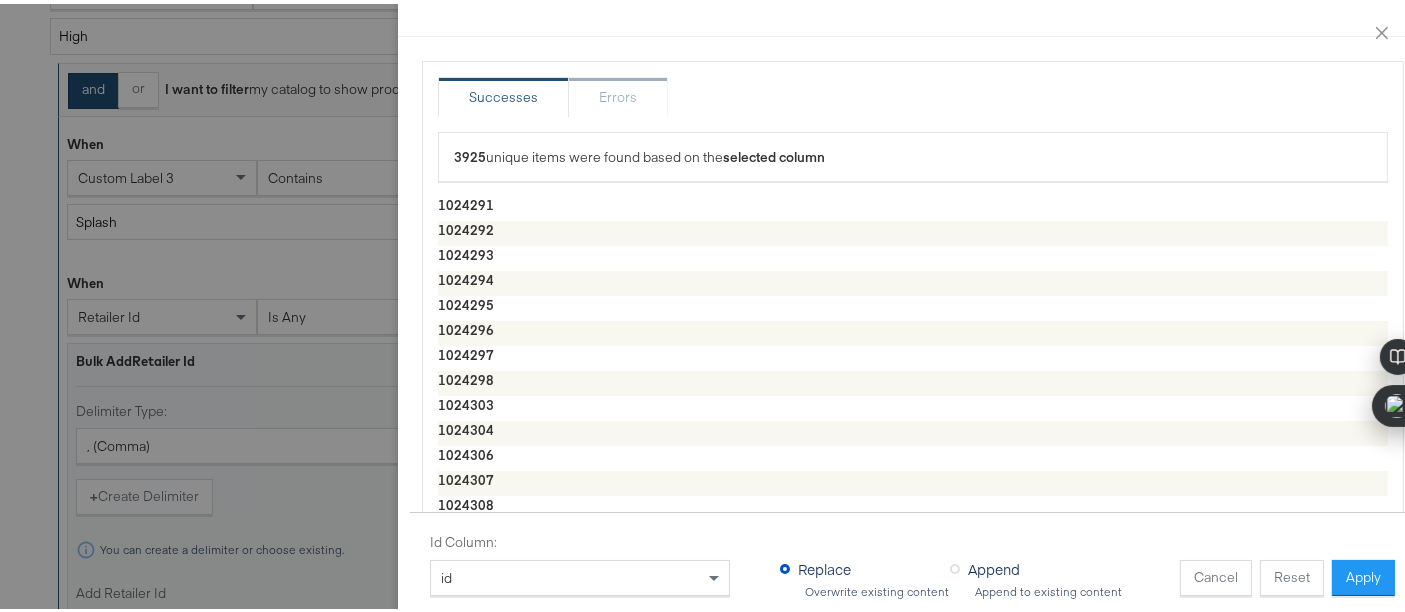 click on "Append" at bounding box center (994, 565) 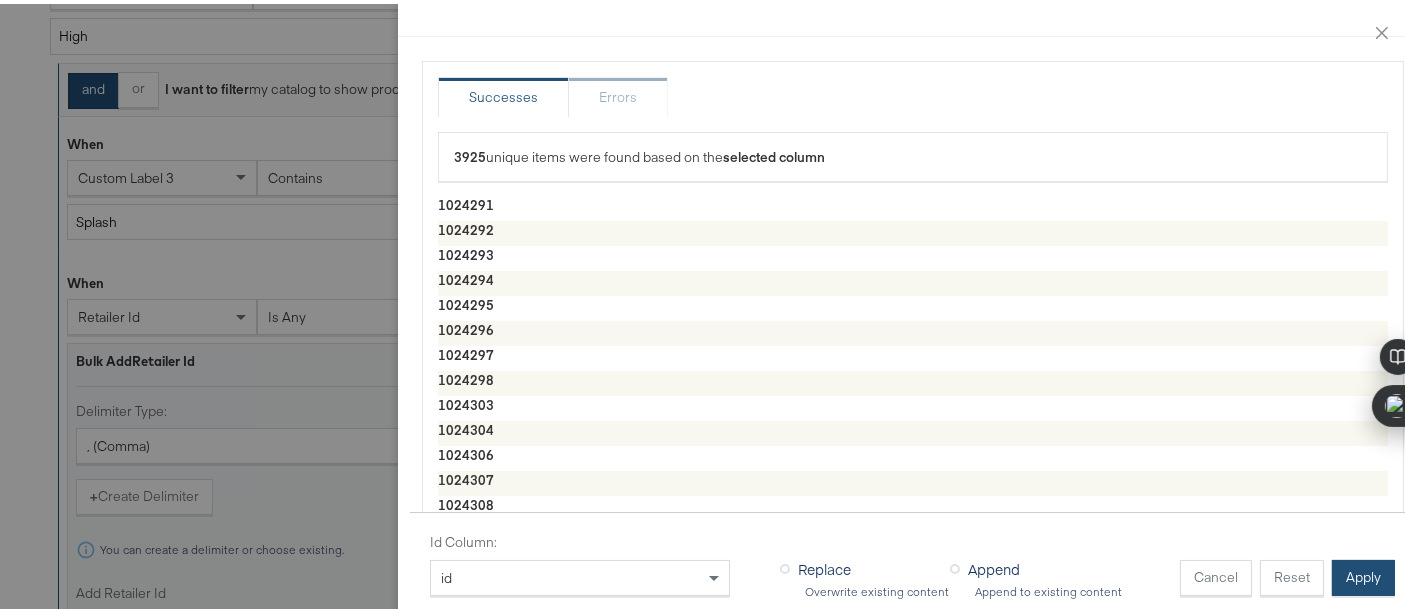 click on "Apply" at bounding box center (1363, 574) 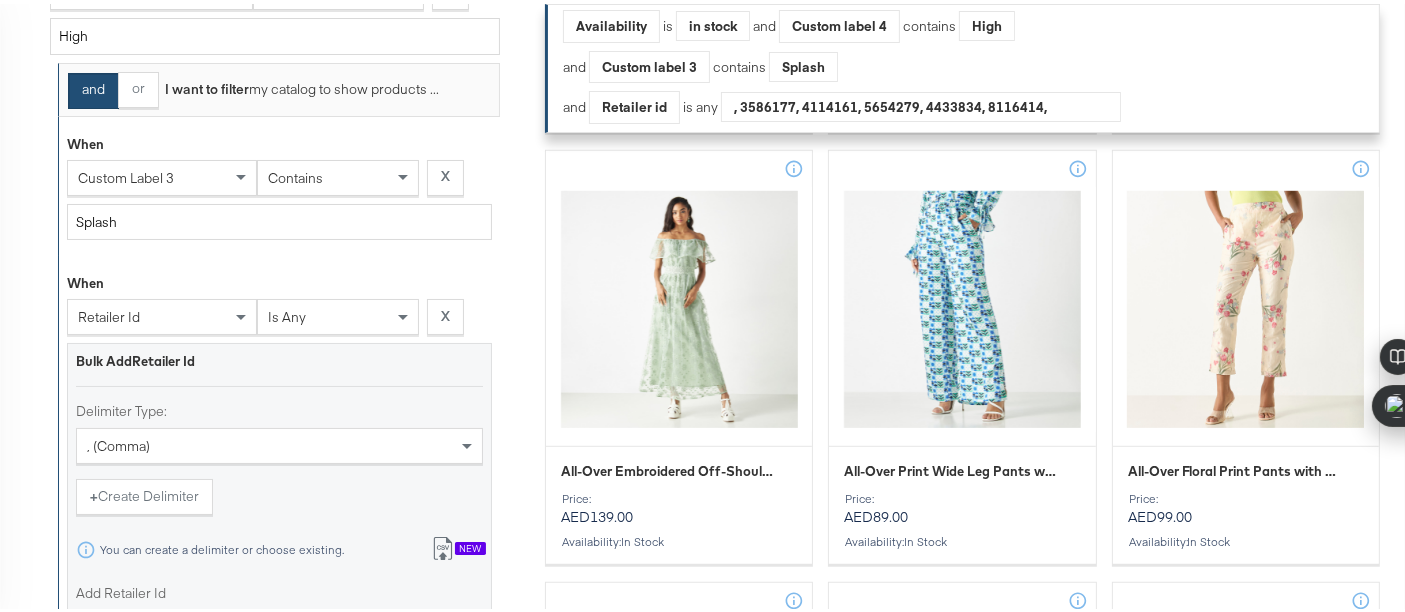 type on ",1024291,1024292,1024293,1024294,1024295,1024296,1024297,1024298,1024303,1024304,1024306,1024307,1024308,1024309,6039482,1024310,6039483,1024321,6039484,1024322,6039485,1024323,6039486,1024324,6039491,6039492,4834744,6039581,1024326,6039582,4834747,6039583,4834748,1024328,4834749,6039584,1024330,4834752,7107125,1024331,4834754,7107127,1024332,4834771,7107133,1024333,4834772,7107134,1024334,4834774,7107142,1024338,4834777,7107144,1024339,4834780,7107145,1024340,4834781,7107146,1024341,4834782,7107147,1024345,7107148,4834784,7107150,1024346,1024347,7107151,7107157,1024348,7107158,1024349,1024350,7107165,1024351,7107166,1024352,8519546,8519547,1024353,8519548,1024354,8519549,1024355,8519550,1024356,8519551,1024360,8519552,1024361,8519553,1024362,8519554,1024363,1024364,8519555,1024365,8519556,1024367,8519557,8519560,1024368,8519561,1024377,1024378,8519562,1024379,8519563,1024380,8519564,1024381,8519565,1024382,8519571,1024383,8519578,1024384,8519579,1024385,8519581,1024386,8600522,1024387,4835019,8600525,1024..." 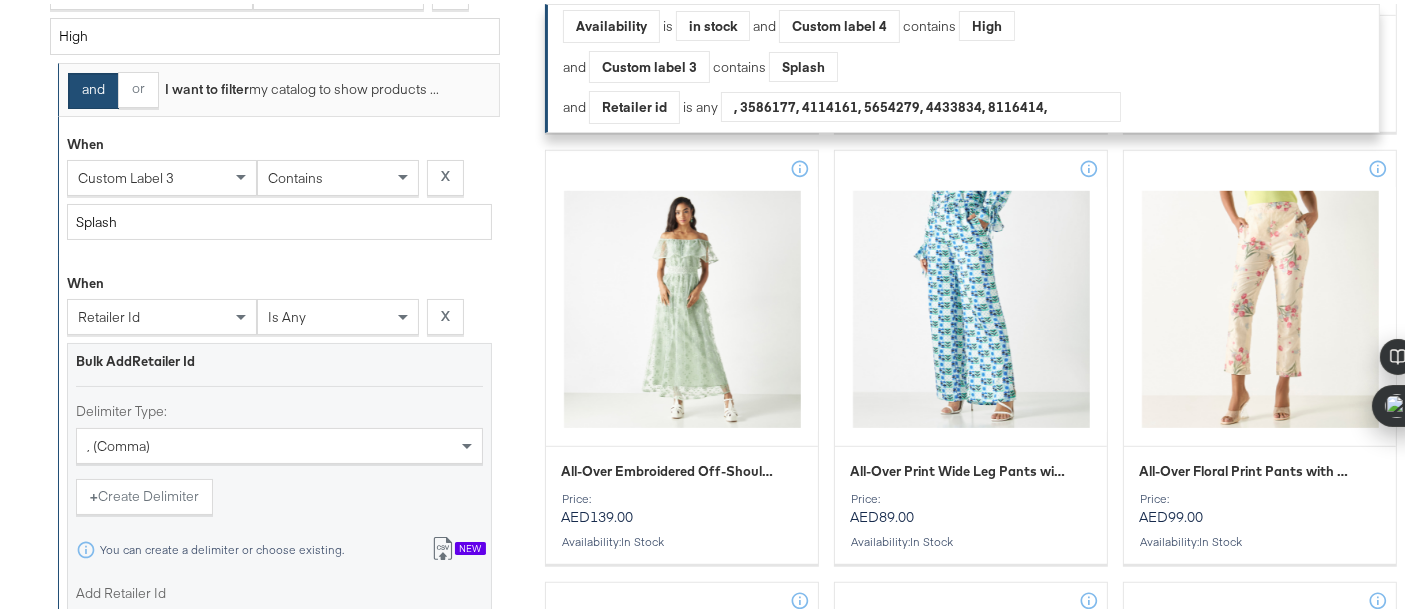 scroll, scrollTop: 811, scrollLeft: 0, axis: vertical 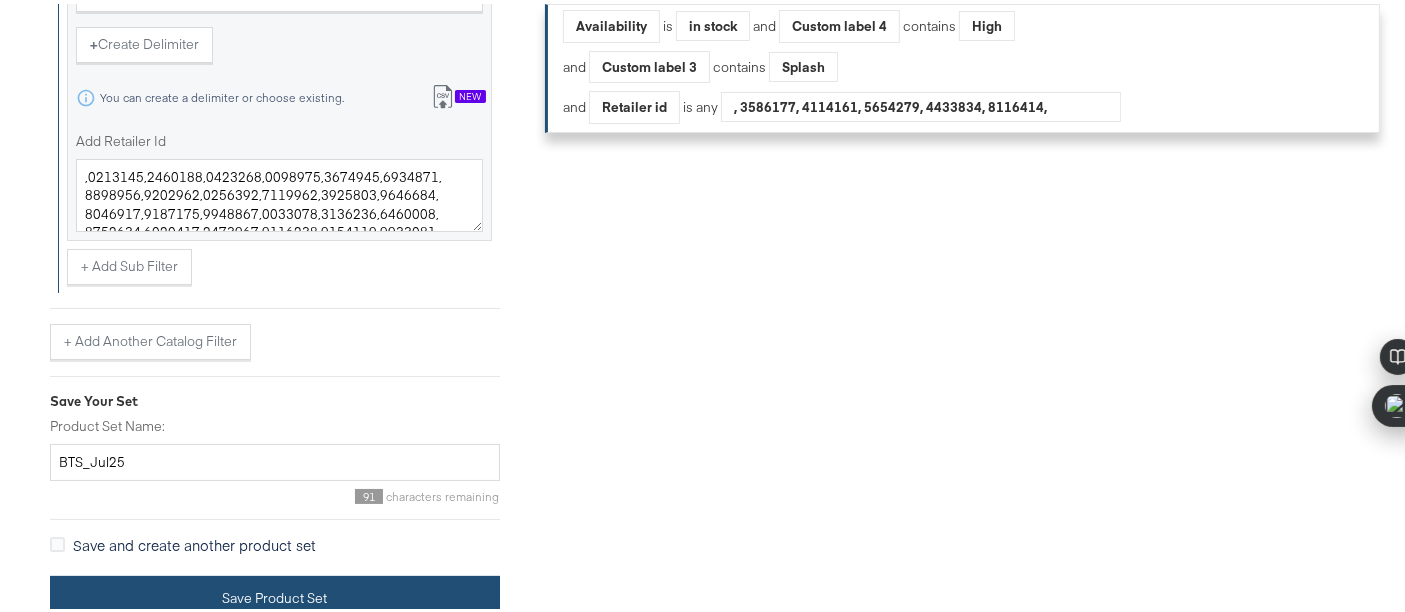 click on "Save Product Set" at bounding box center [275, 594] 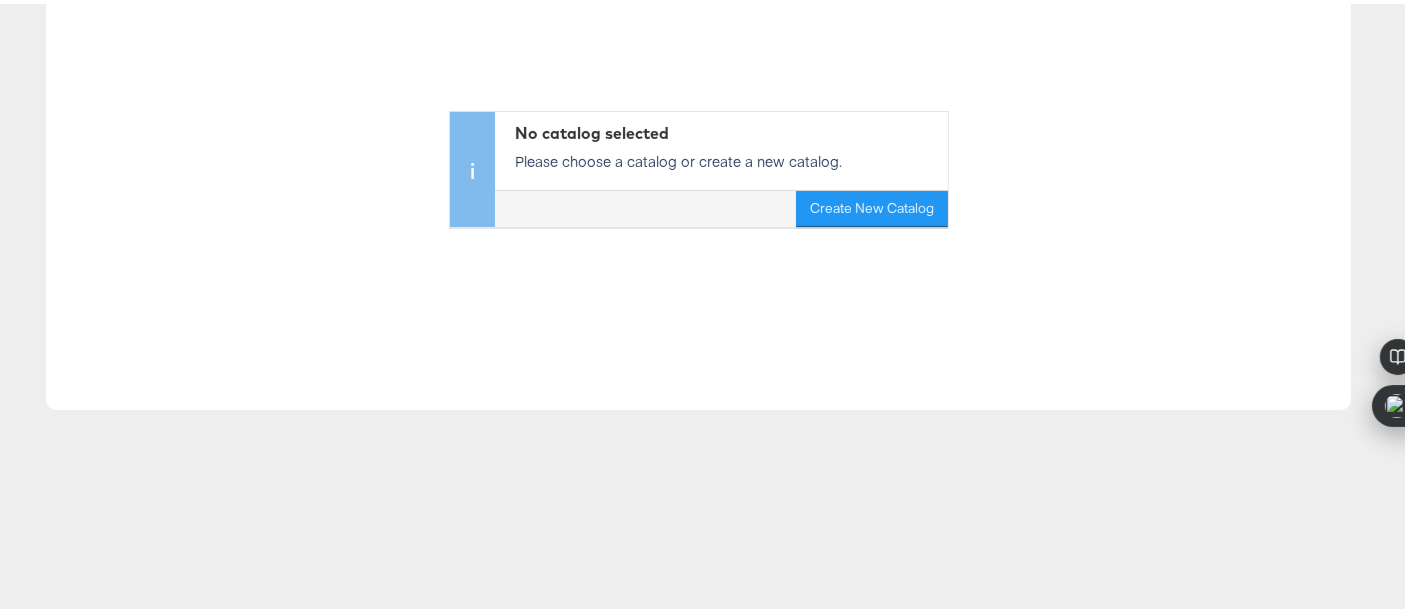 scroll, scrollTop: 0, scrollLeft: 0, axis: both 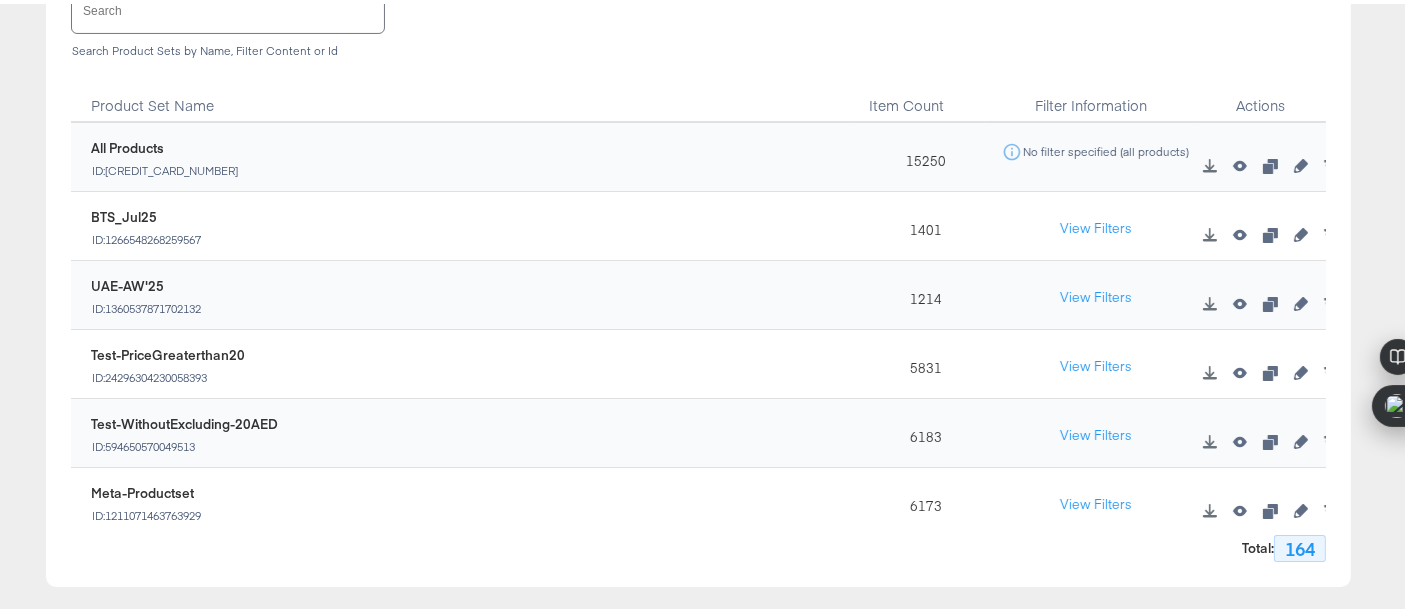 click at bounding box center [228, 6] 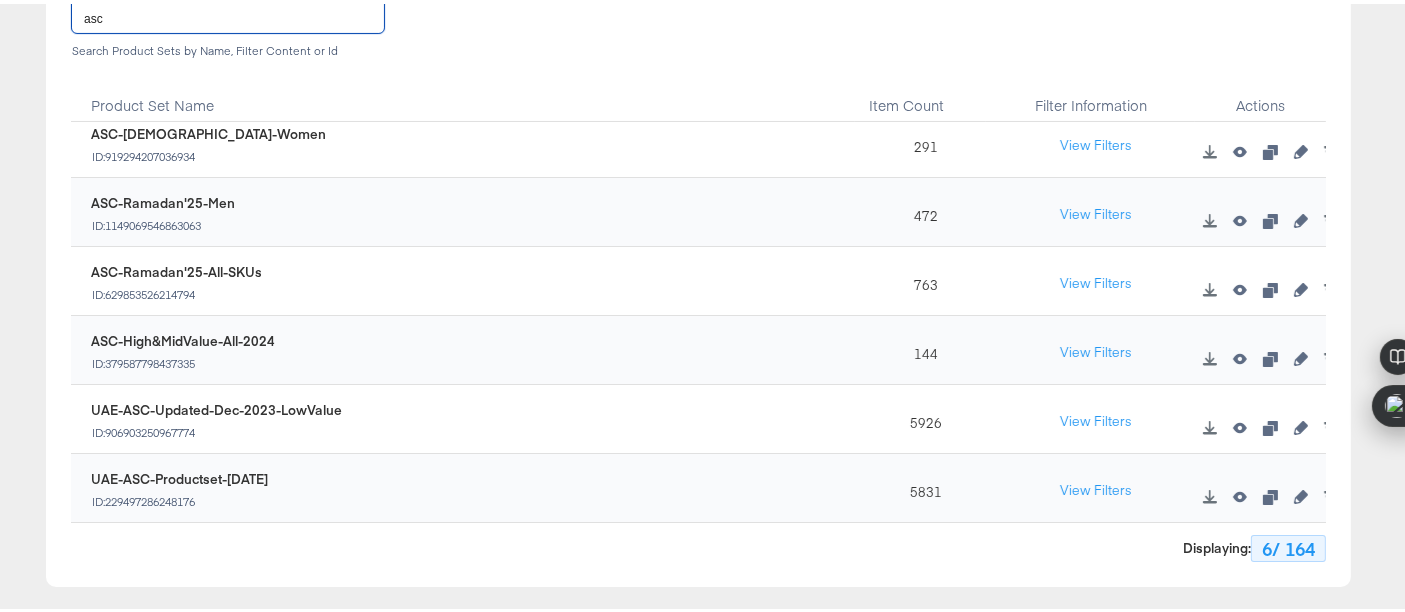 scroll, scrollTop: 0, scrollLeft: 0, axis: both 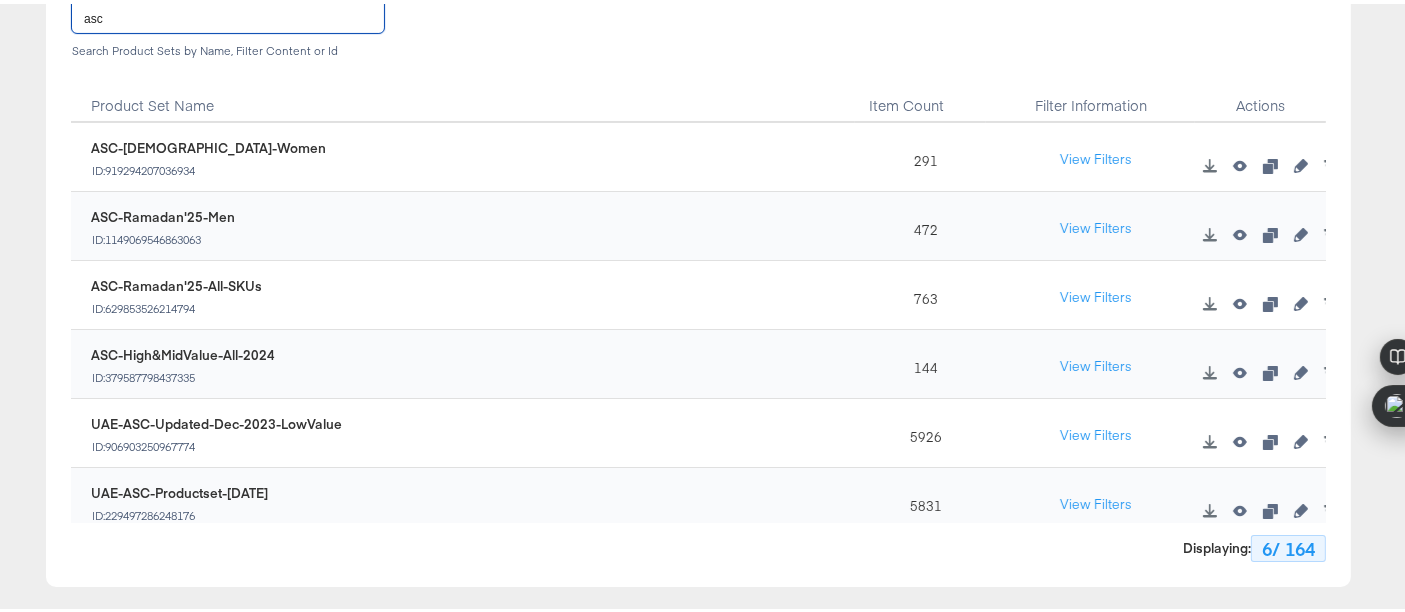type on "asc" 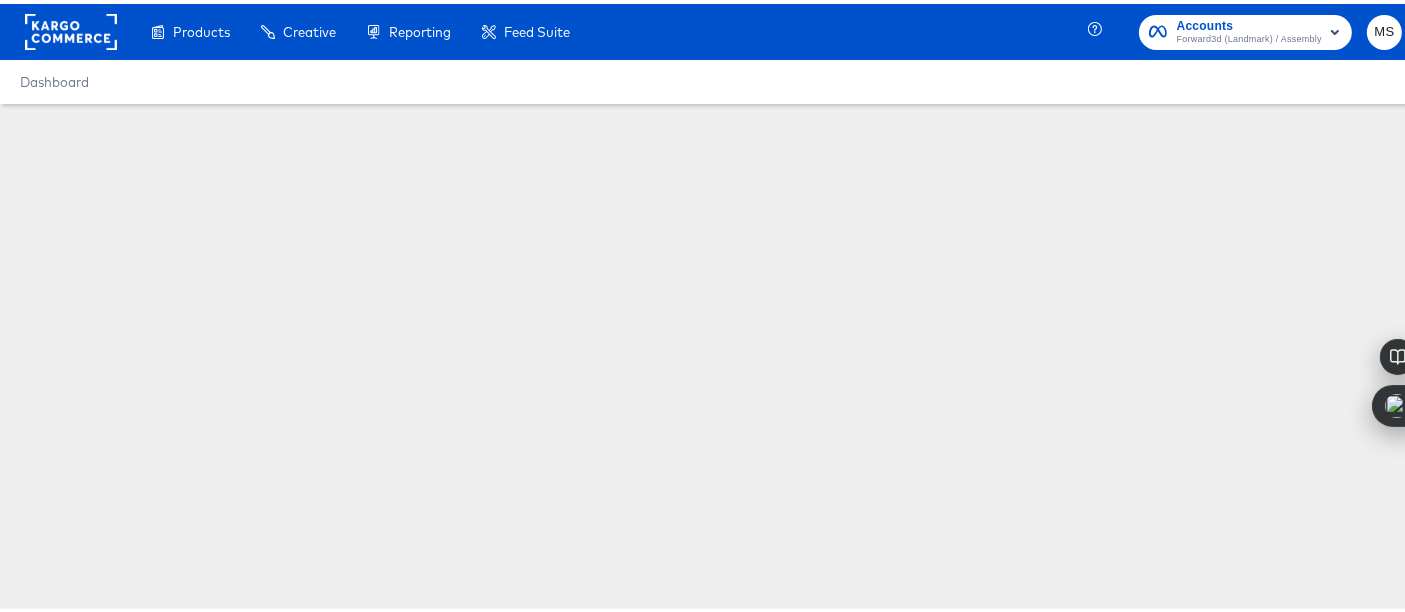 scroll, scrollTop: 0, scrollLeft: 0, axis: both 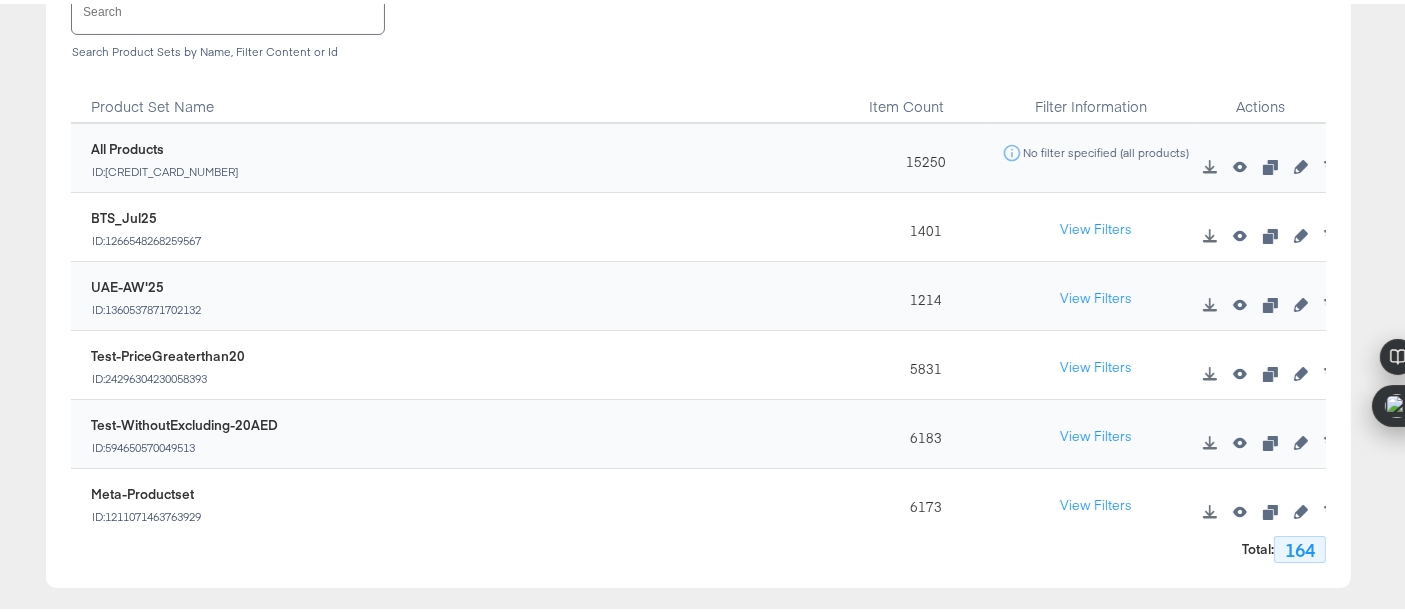 click at bounding box center [228, 7] 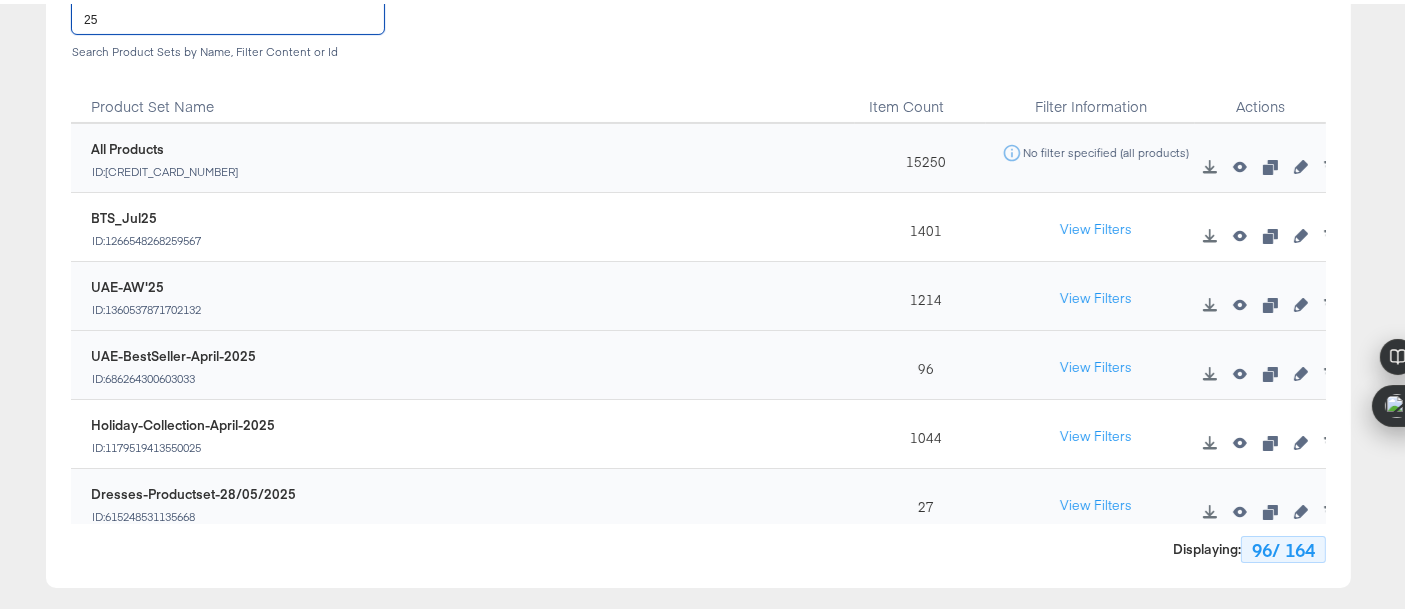 scroll, scrollTop: 35, scrollLeft: 0, axis: vertical 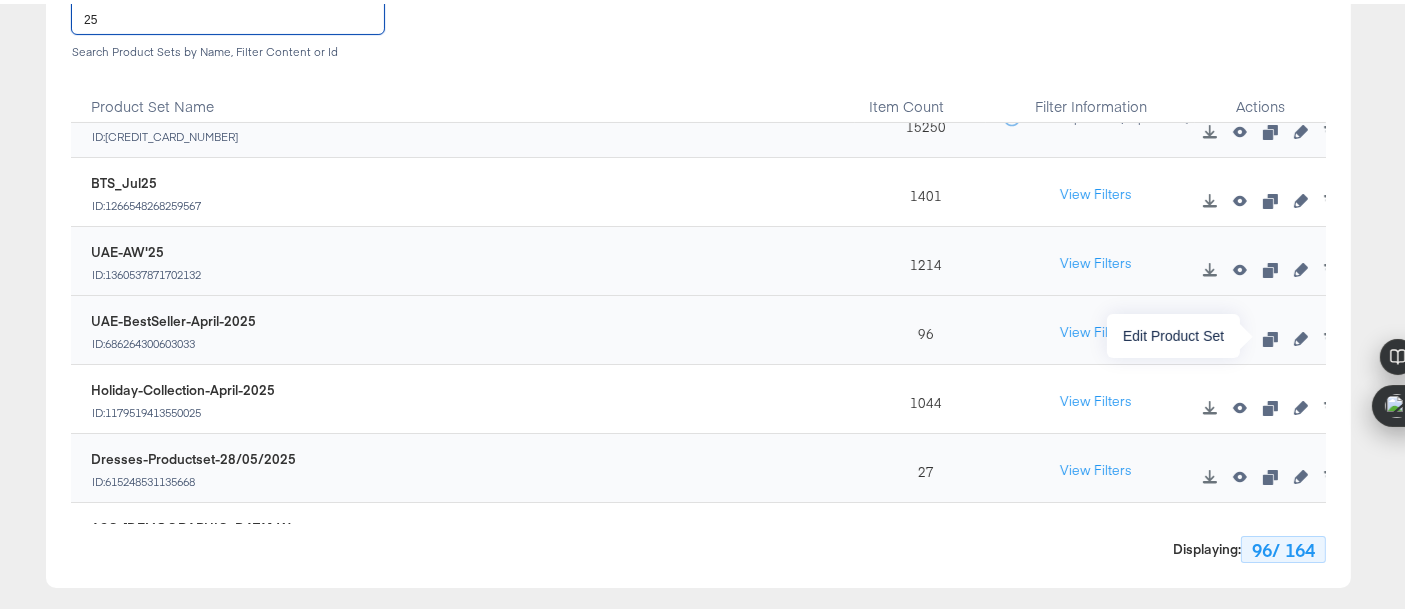 type on "25" 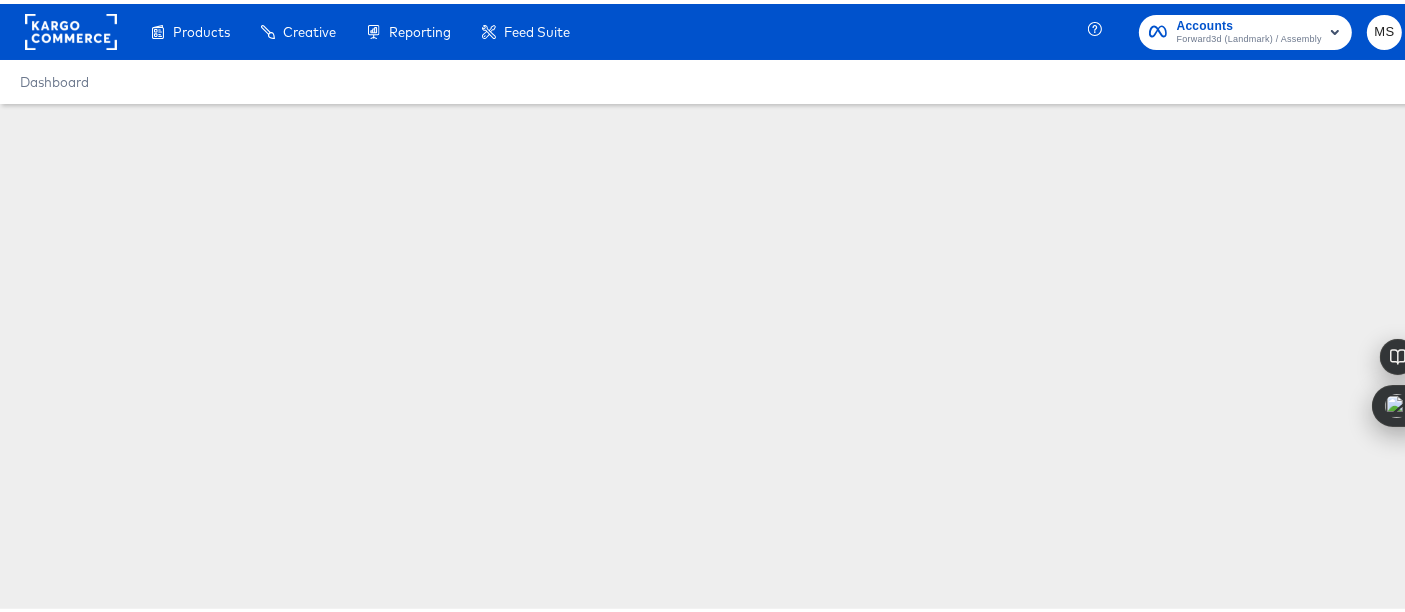 scroll, scrollTop: 0, scrollLeft: 0, axis: both 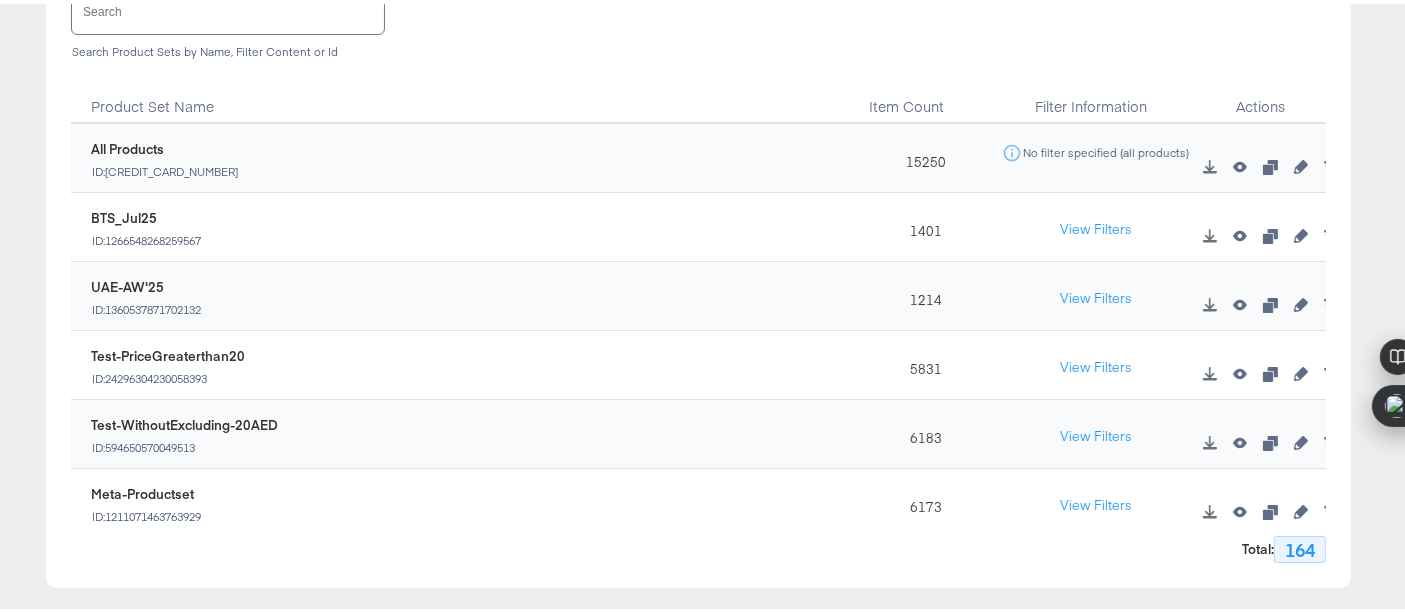 click at bounding box center (228, 7) 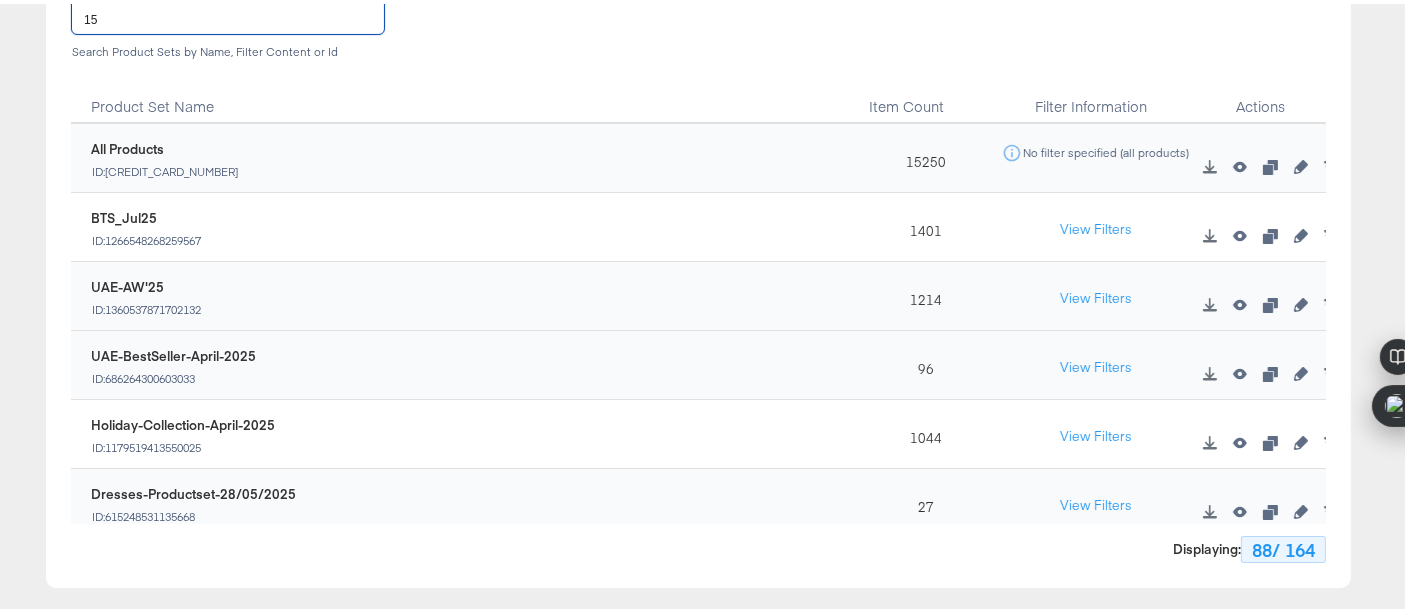 type on "1" 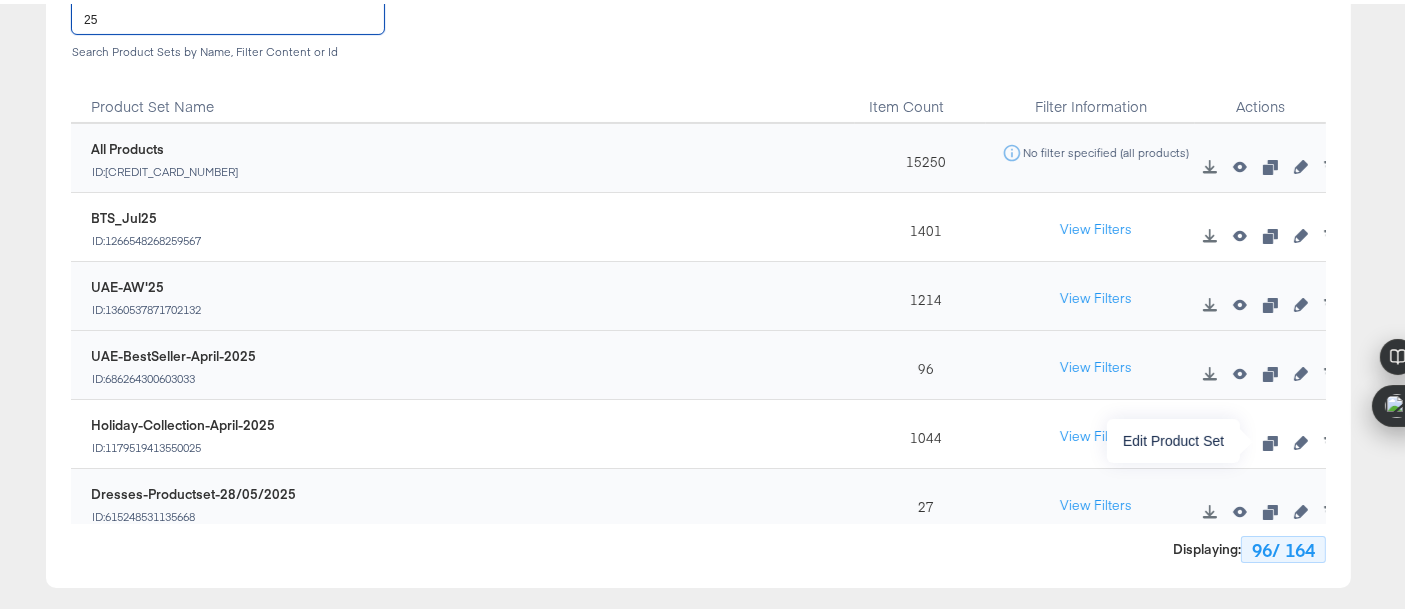 type on "25" 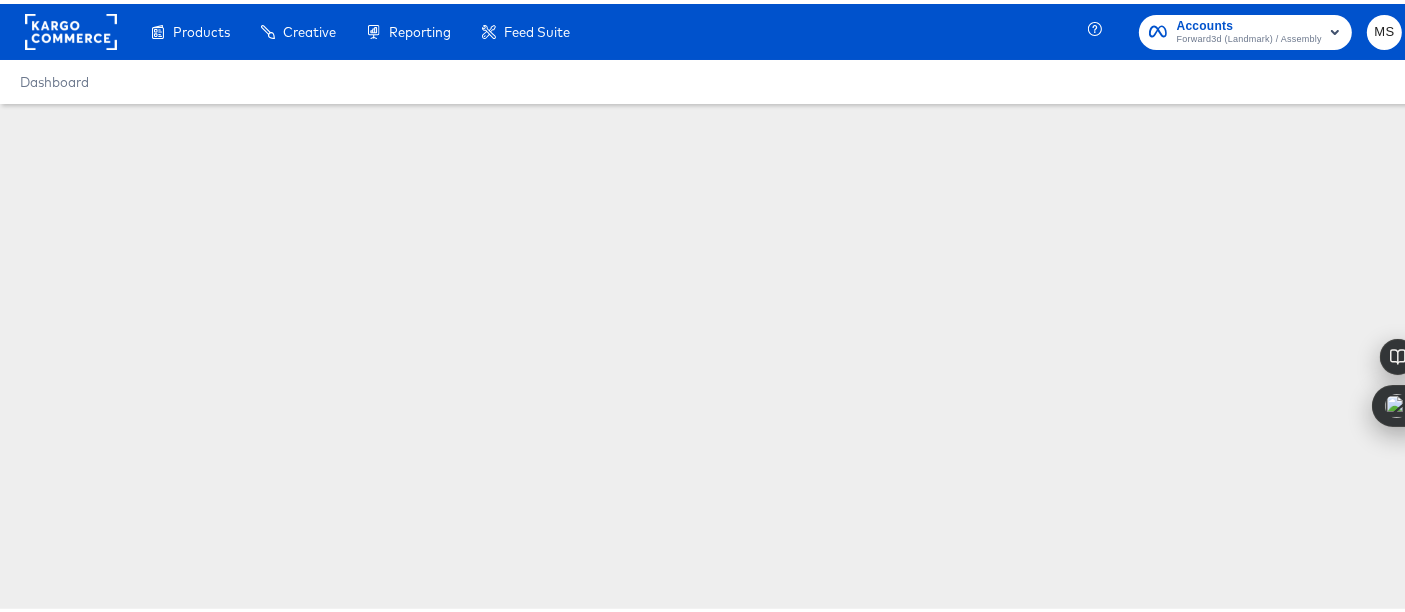 scroll, scrollTop: 0, scrollLeft: 0, axis: both 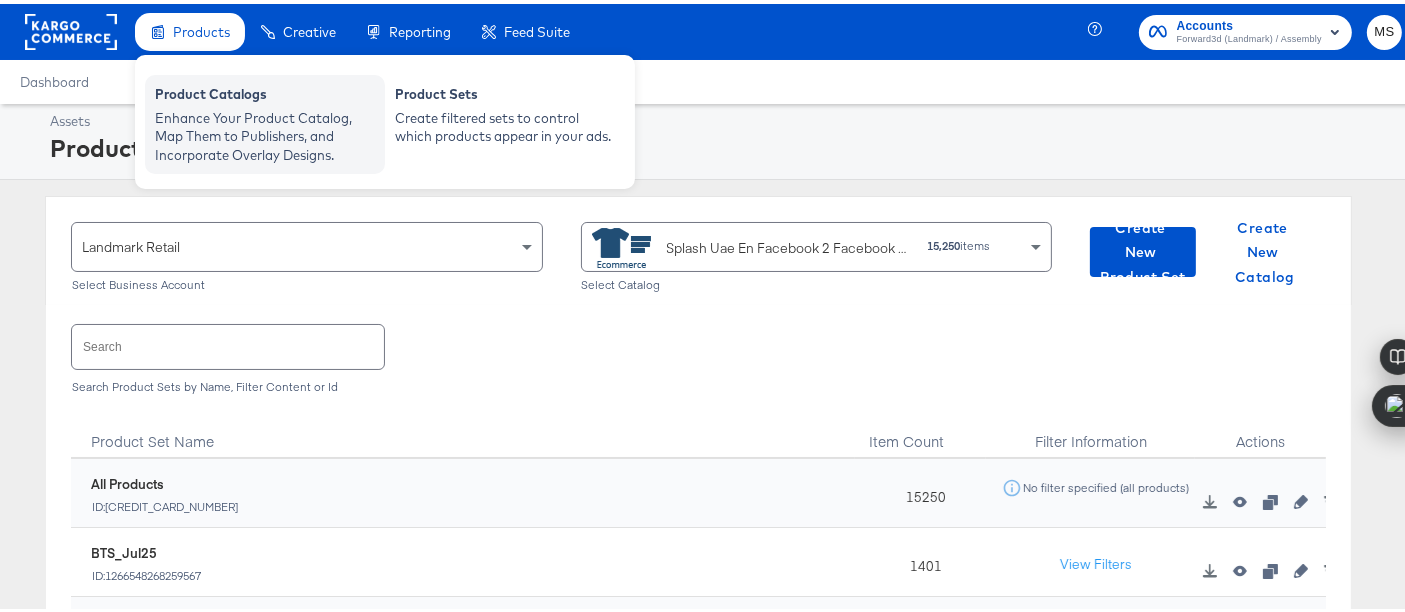 click on "Enhance Your Product Catalog, Map Them to Publishers, and Incorporate Overlay Designs." at bounding box center (265, 133) 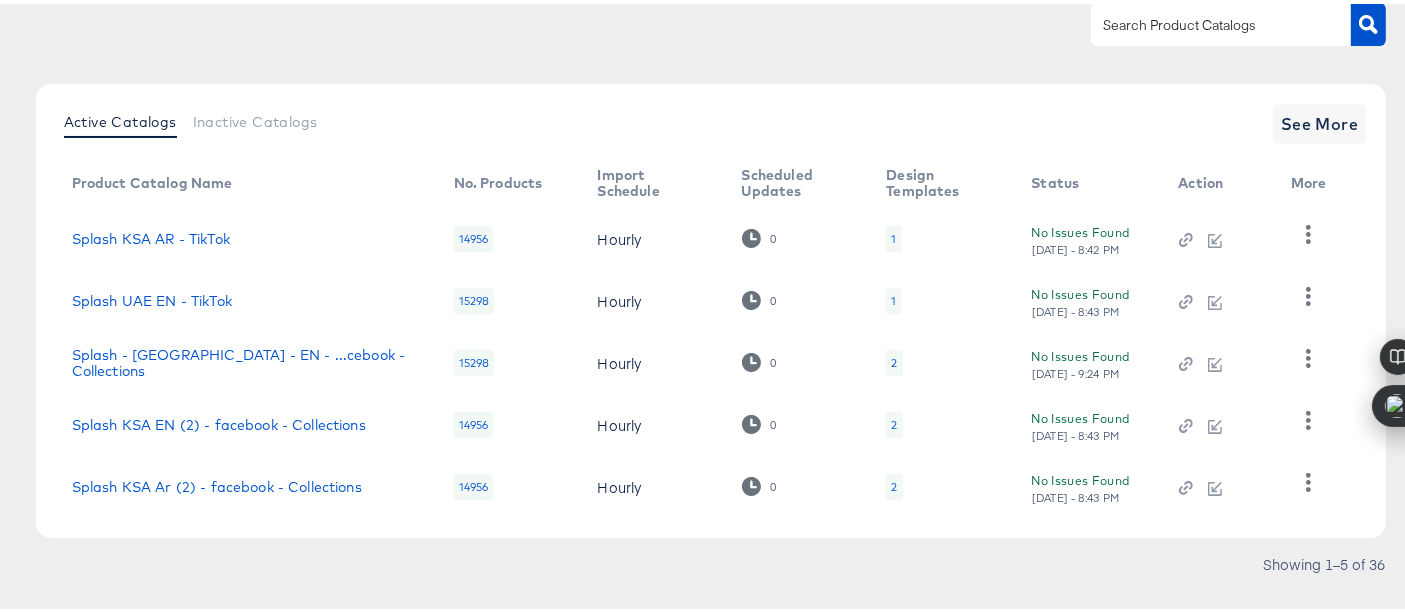 scroll, scrollTop: 211, scrollLeft: 0, axis: vertical 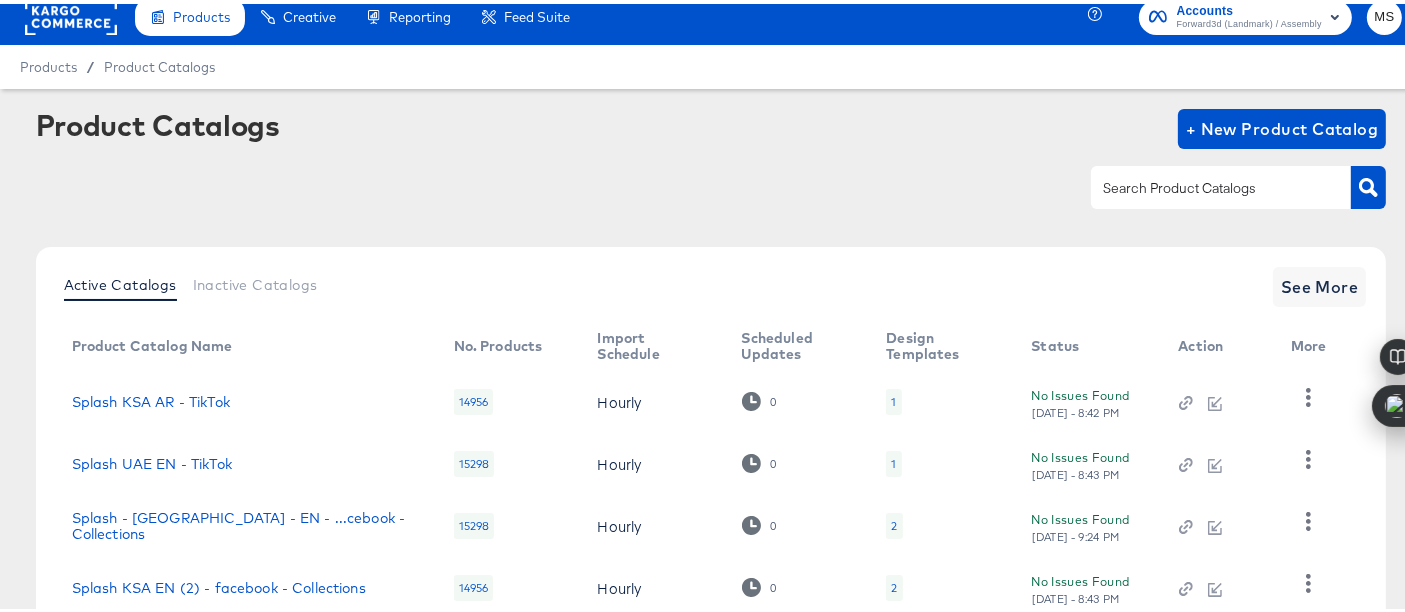 click at bounding box center (1205, 184) 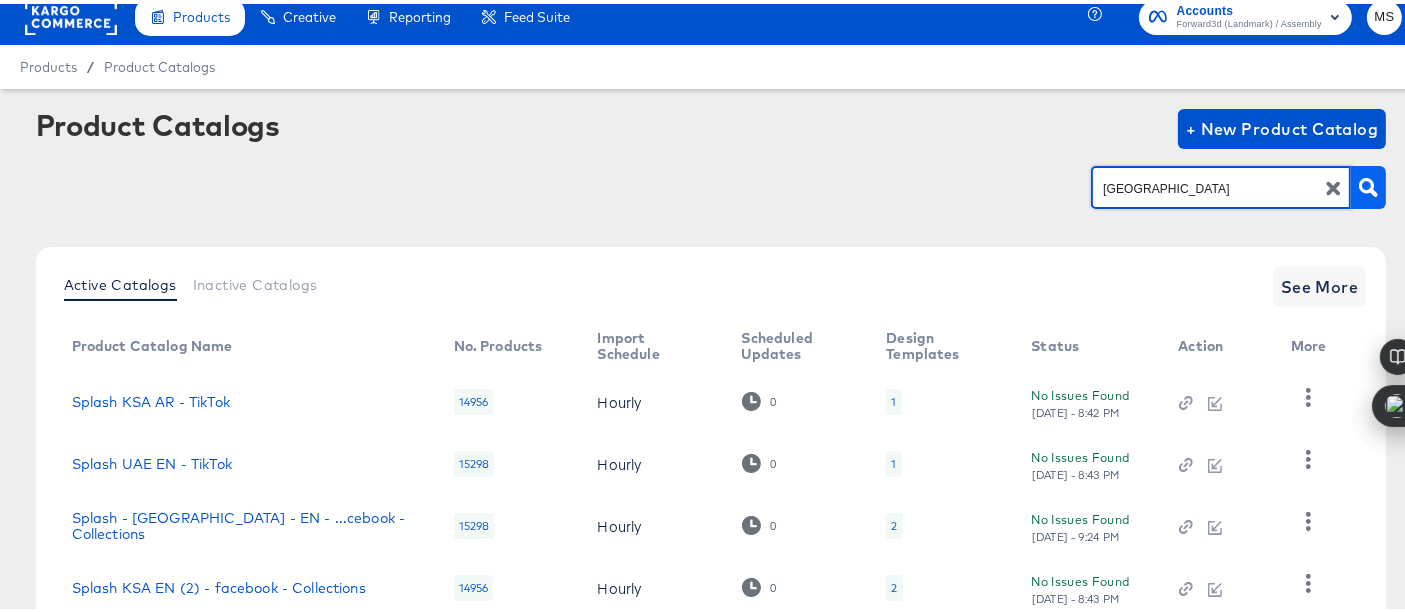 type on "uae" 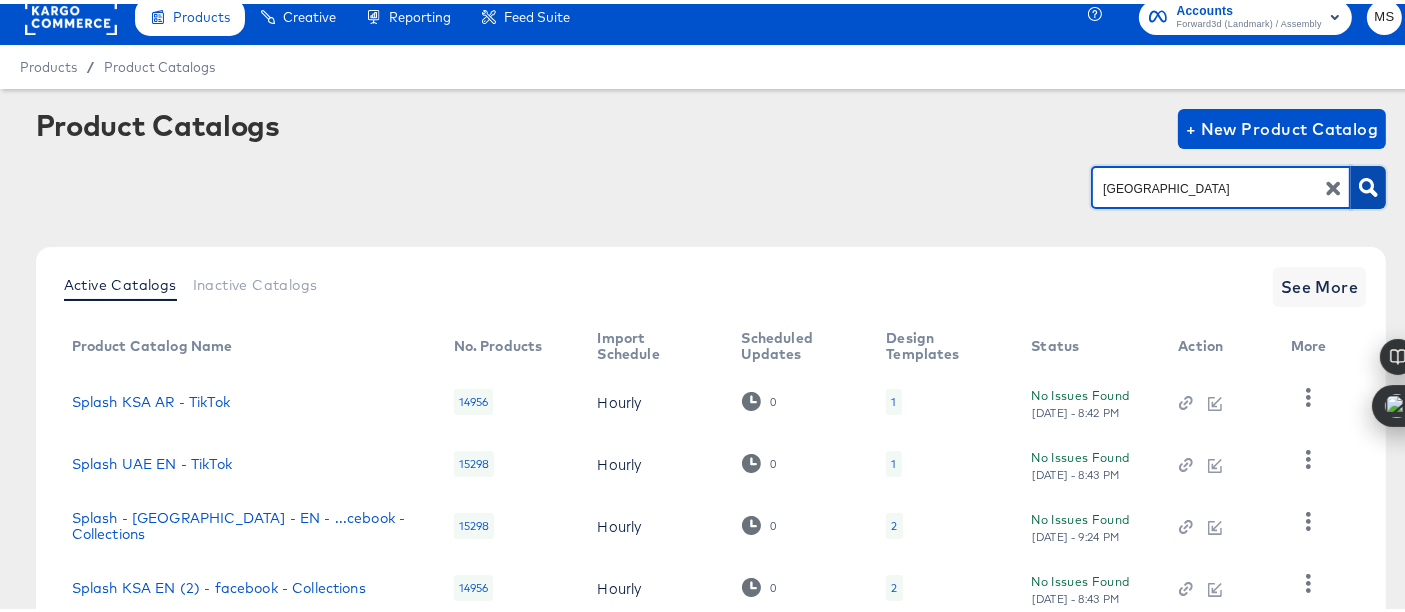 click 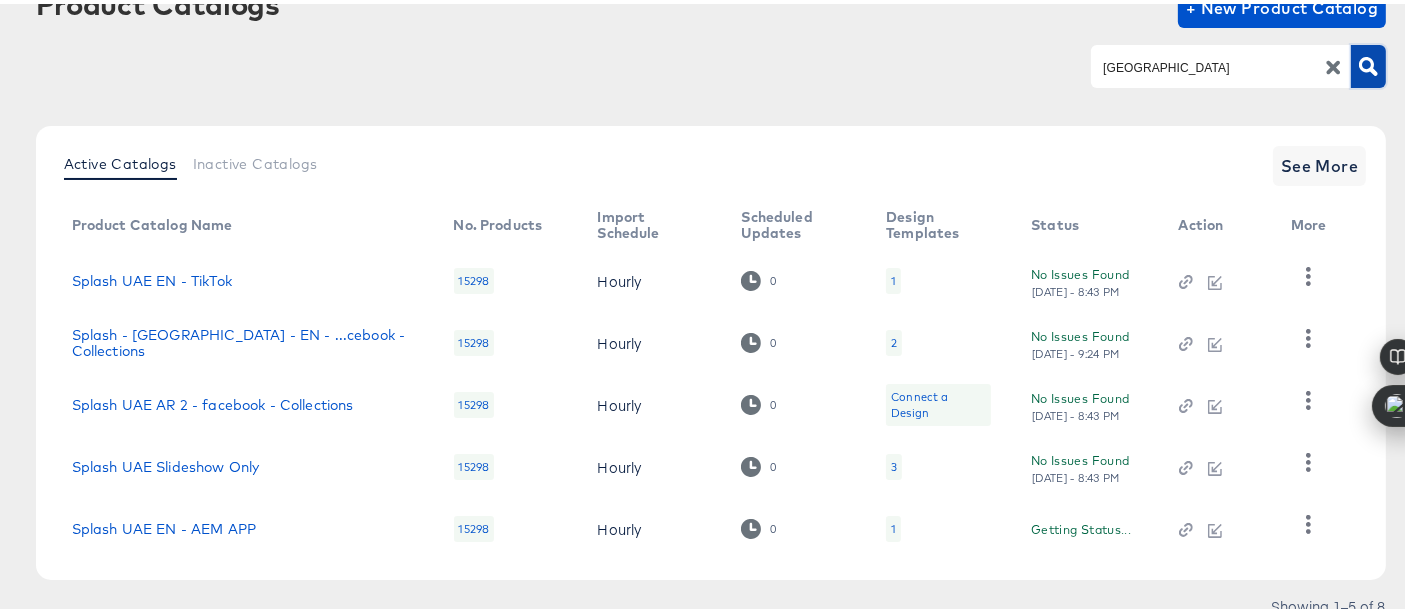 scroll, scrollTop: 211, scrollLeft: 0, axis: vertical 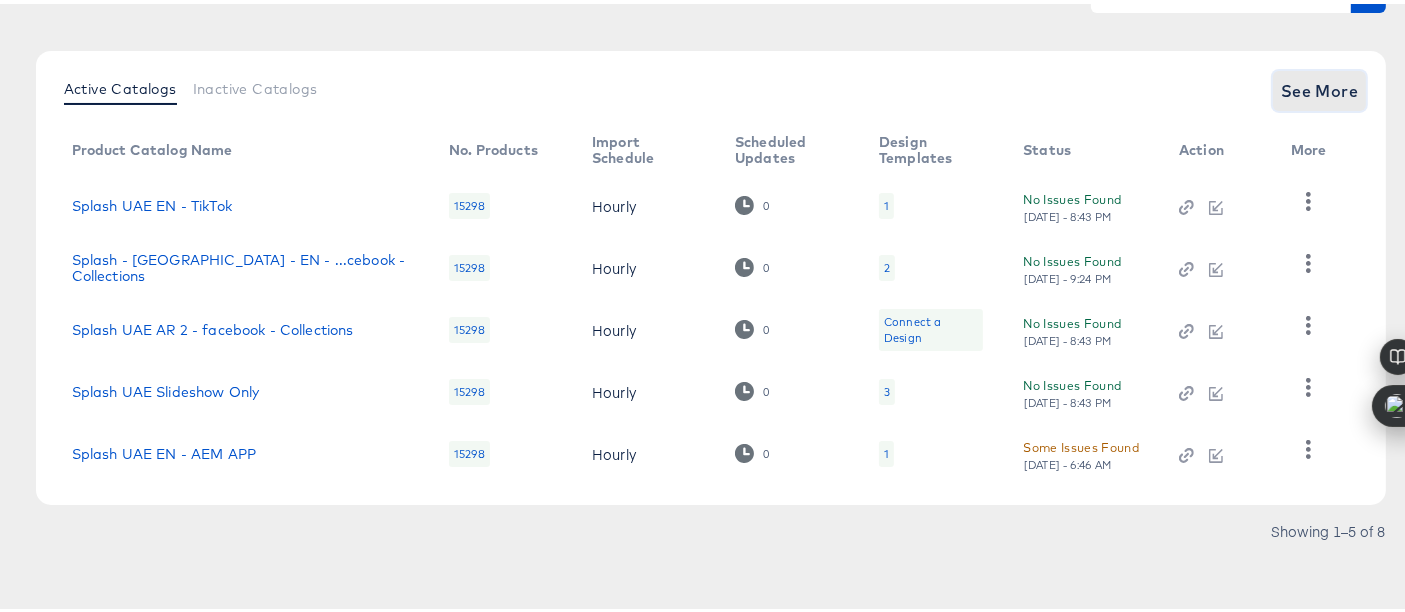 click on "See More" at bounding box center [1320, 87] 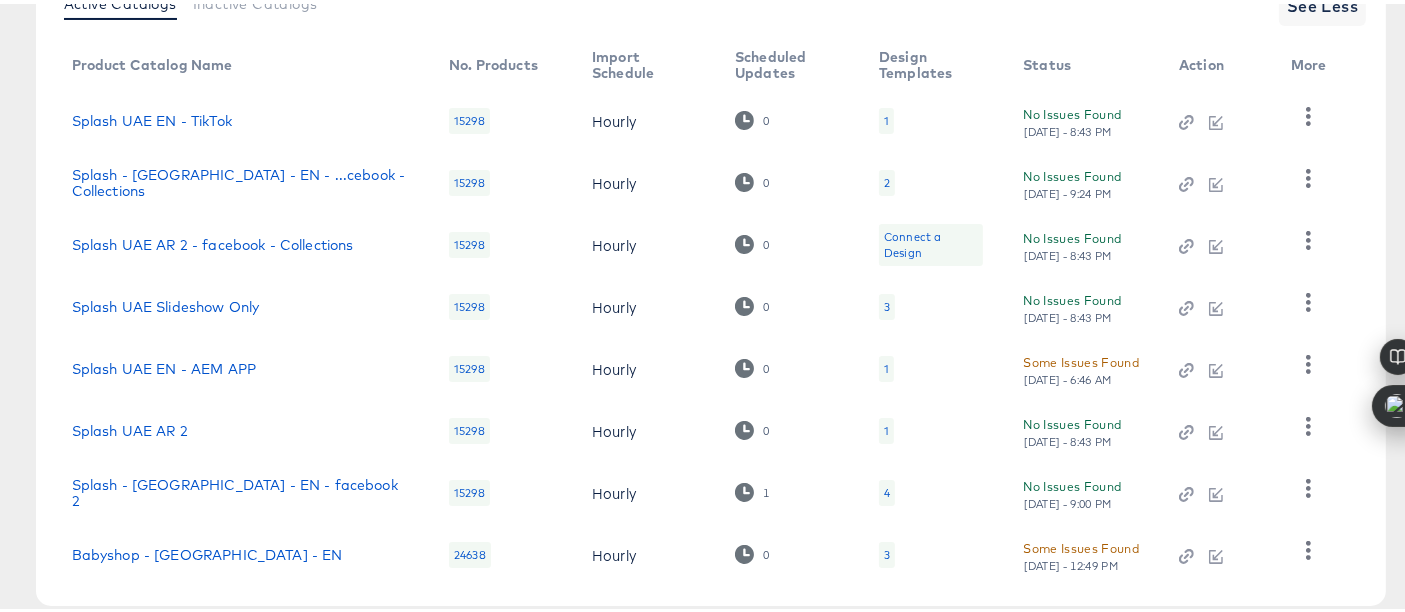 scroll, scrollTop: 397, scrollLeft: 0, axis: vertical 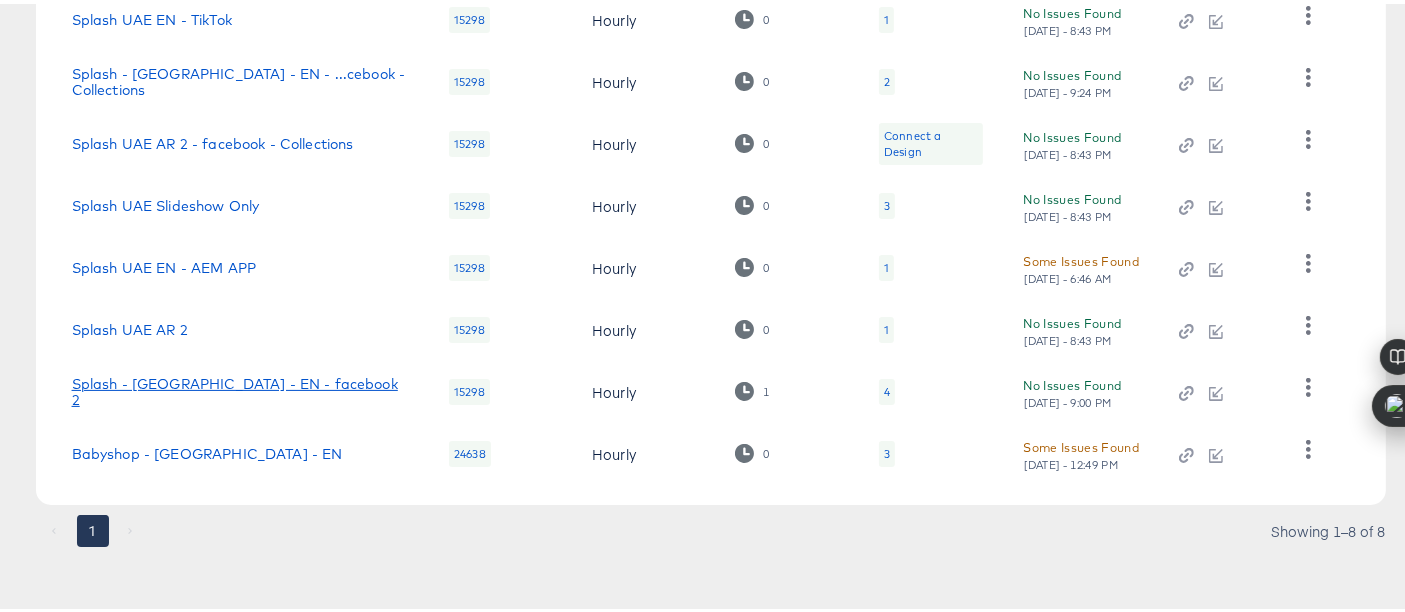 click on "Splash - UAE - EN - facebook 2" at bounding box center (241, 388) 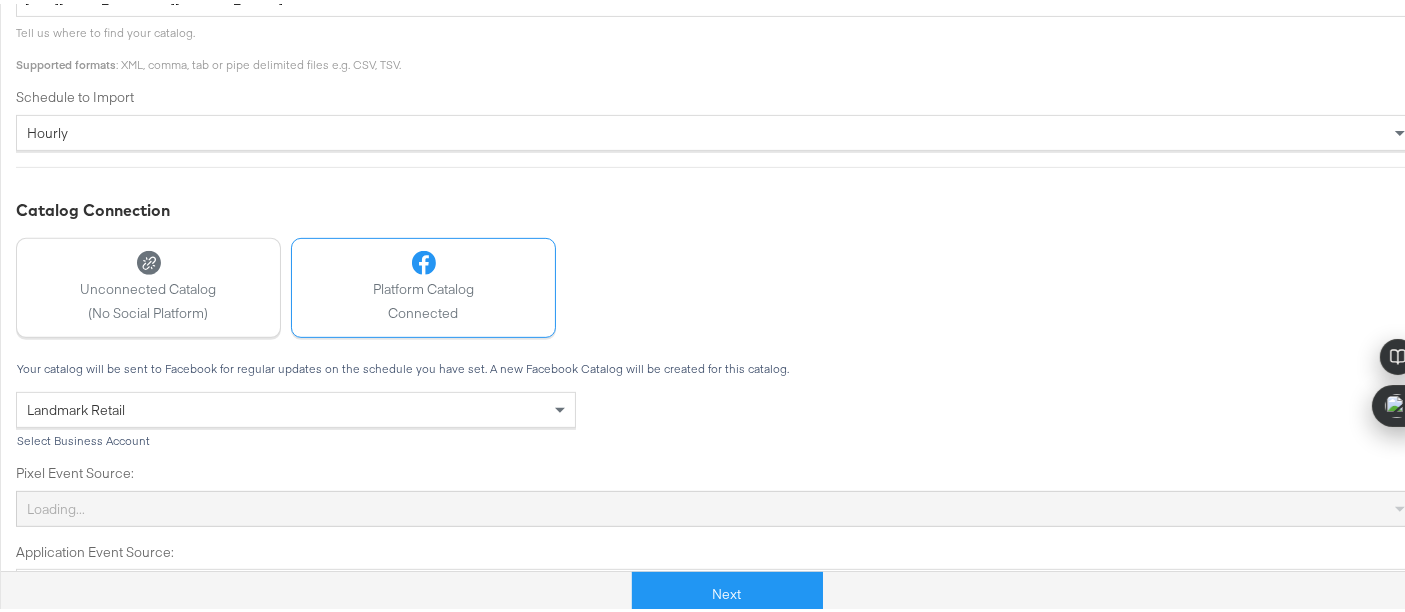 scroll, scrollTop: 789, scrollLeft: 0, axis: vertical 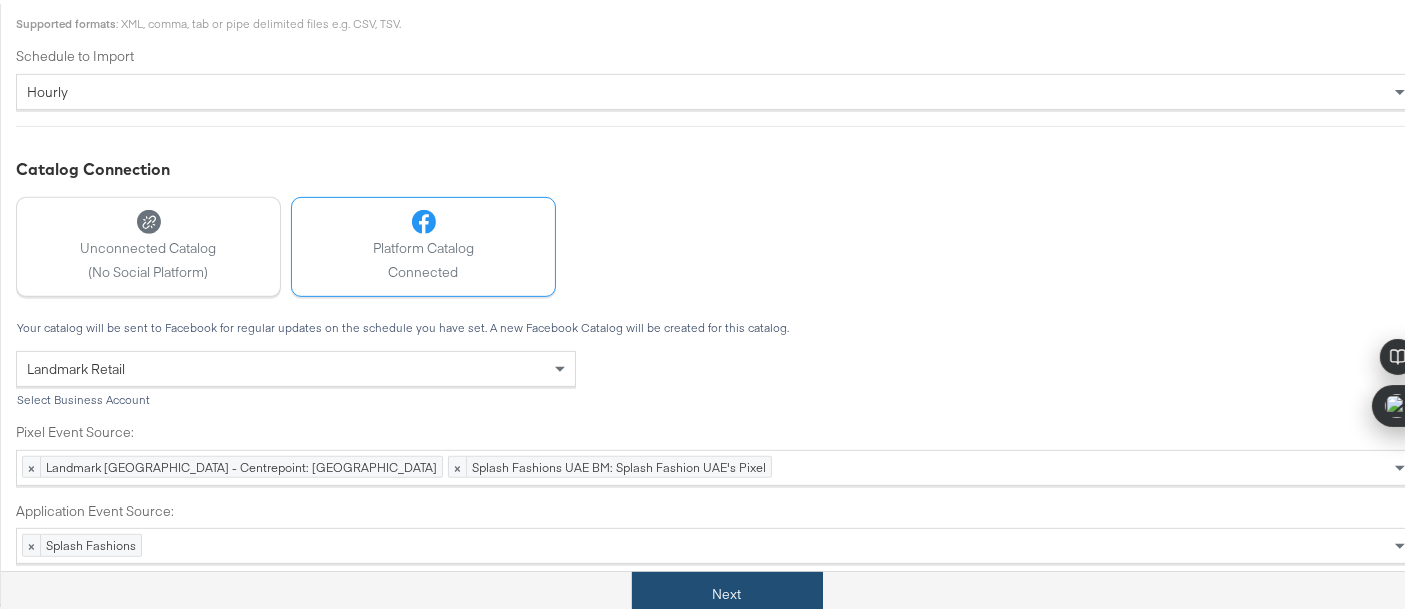 click on "Next" at bounding box center [727, 590] 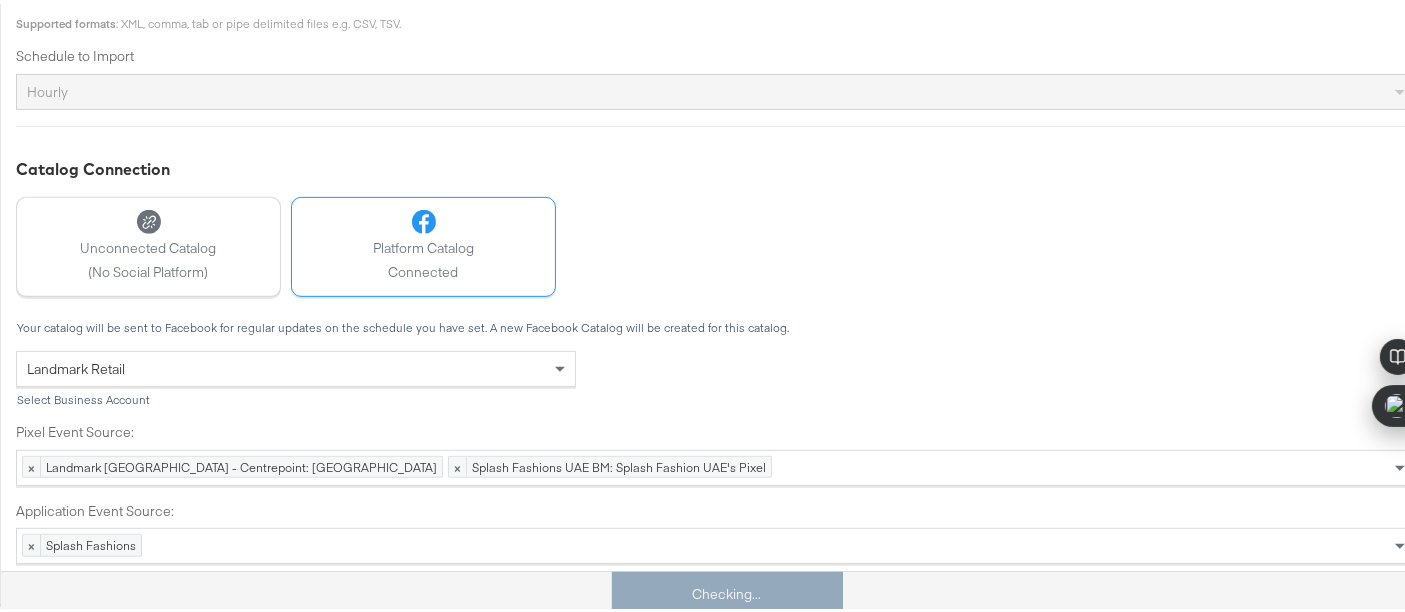 scroll, scrollTop: 0, scrollLeft: 0, axis: both 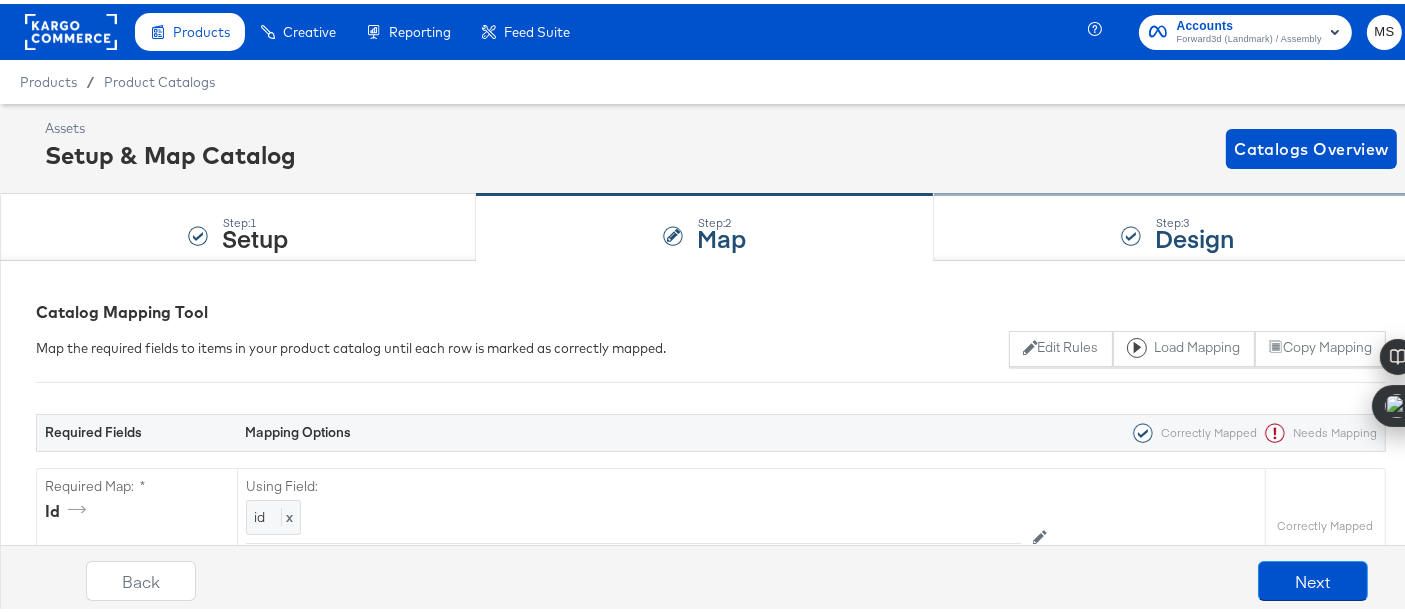 click on "Step:  3   Design" at bounding box center [1178, 224] 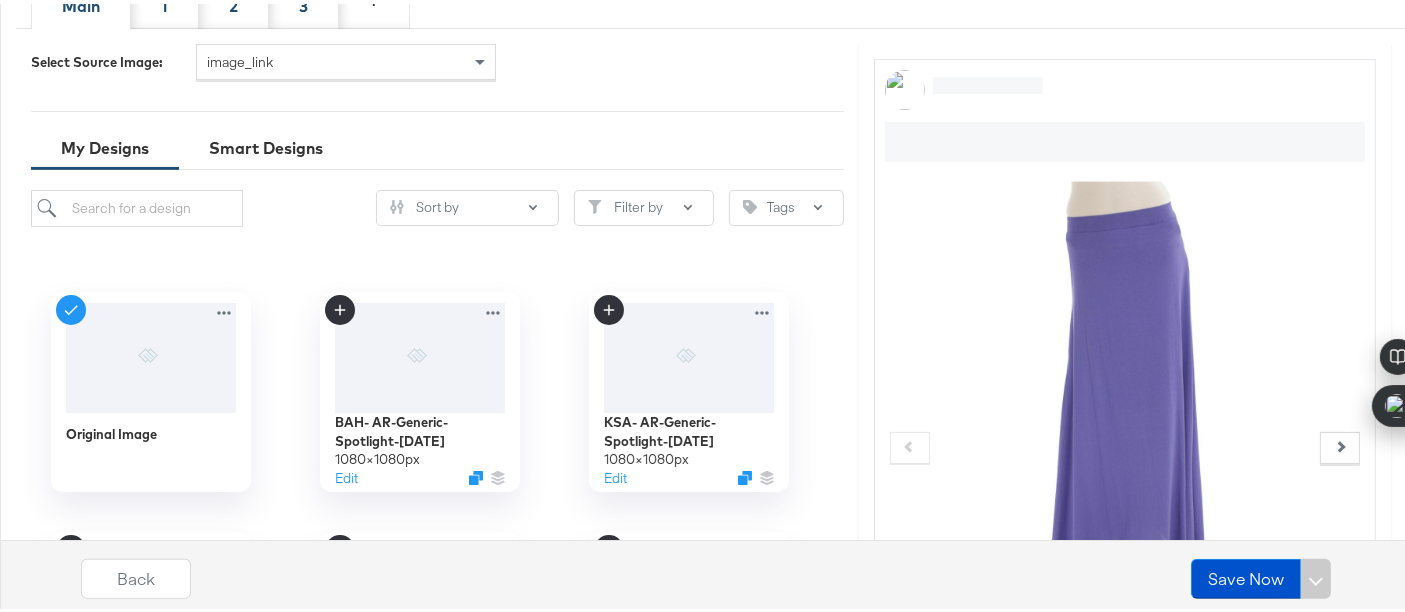 scroll, scrollTop: 608, scrollLeft: 0, axis: vertical 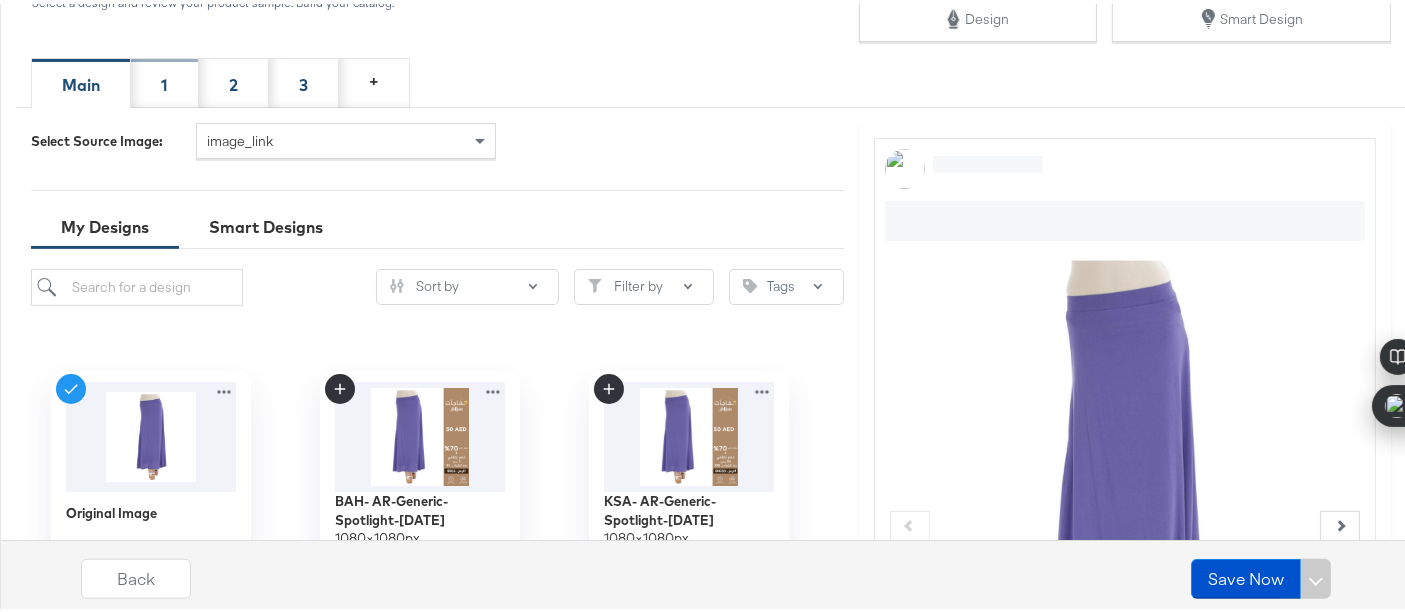 click on "1" at bounding box center [165, 79] 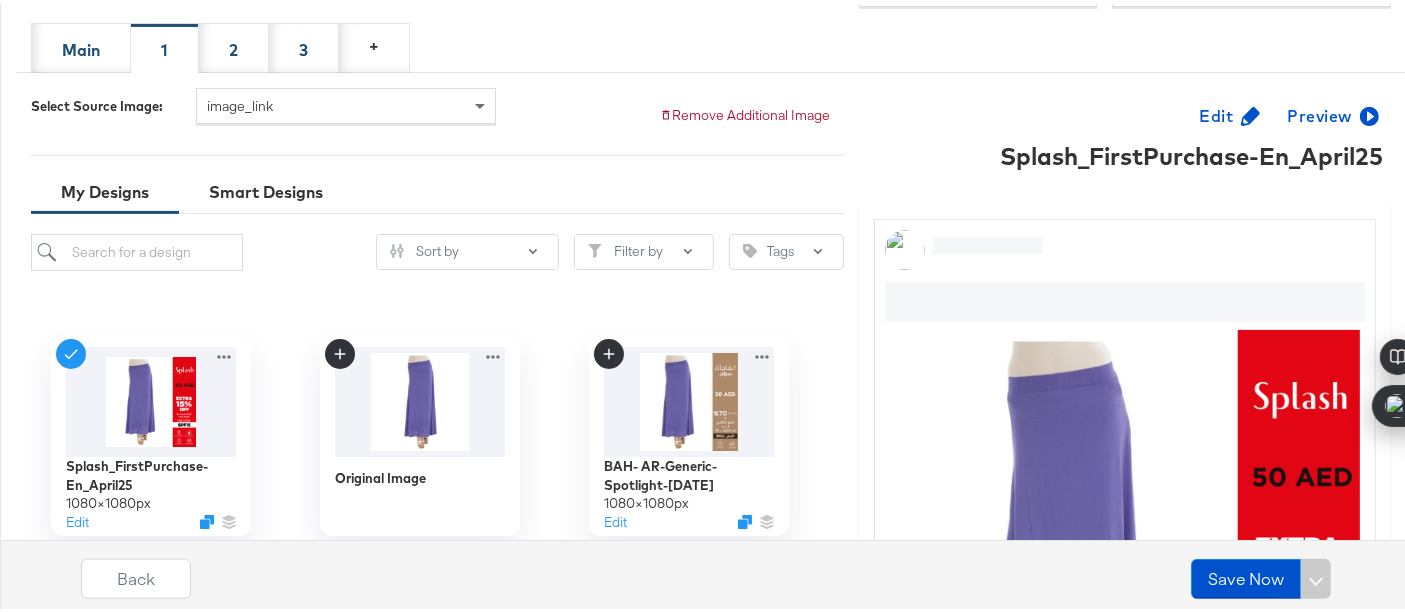 scroll, scrollTop: 343, scrollLeft: 0, axis: vertical 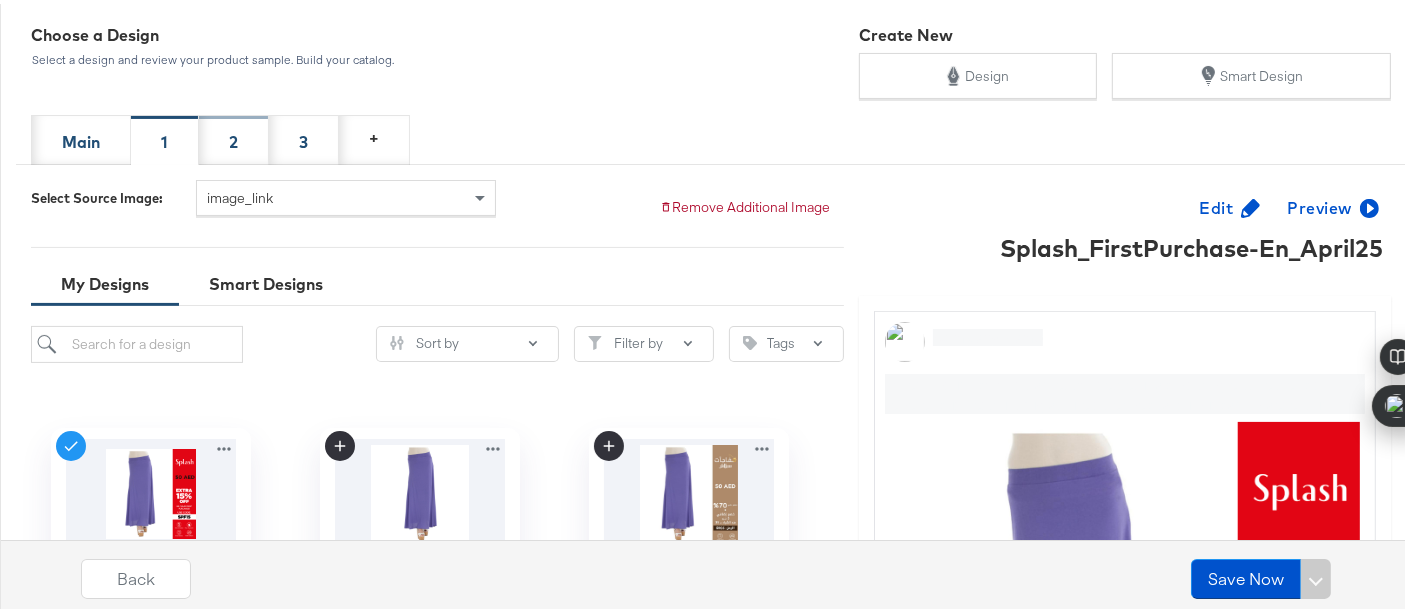 click on "2" at bounding box center (234, 136) 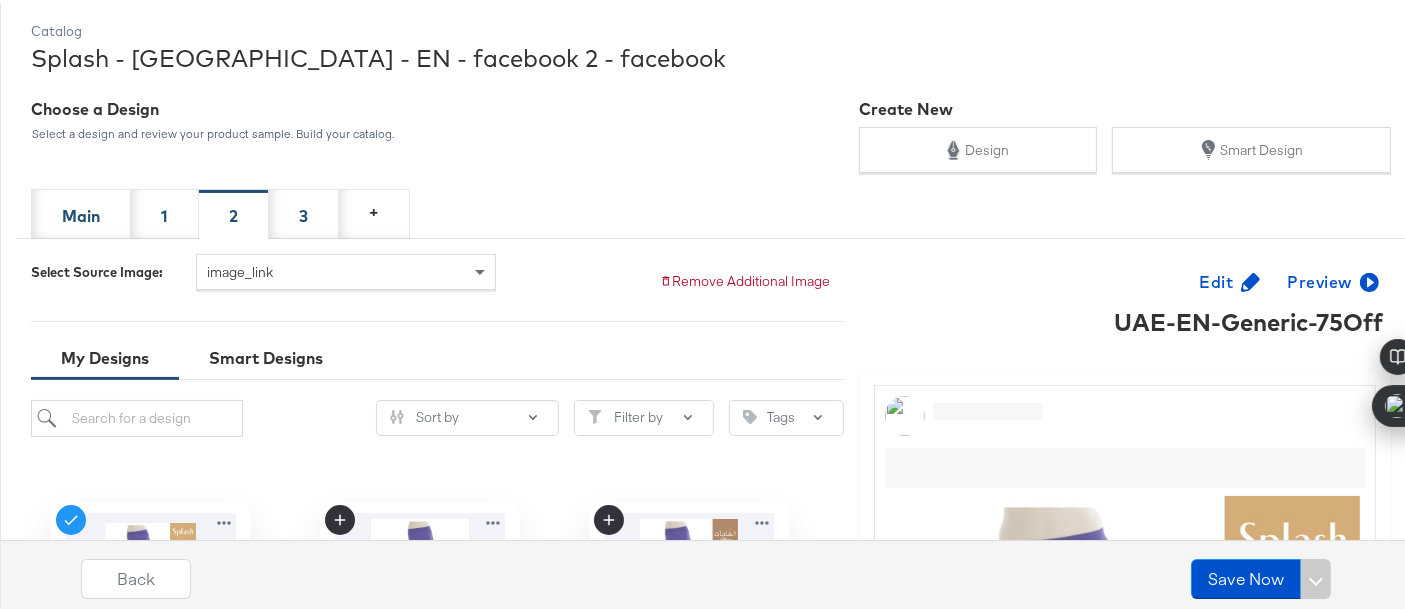 scroll, scrollTop: 265, scrollLeft: 0, axis: vertical 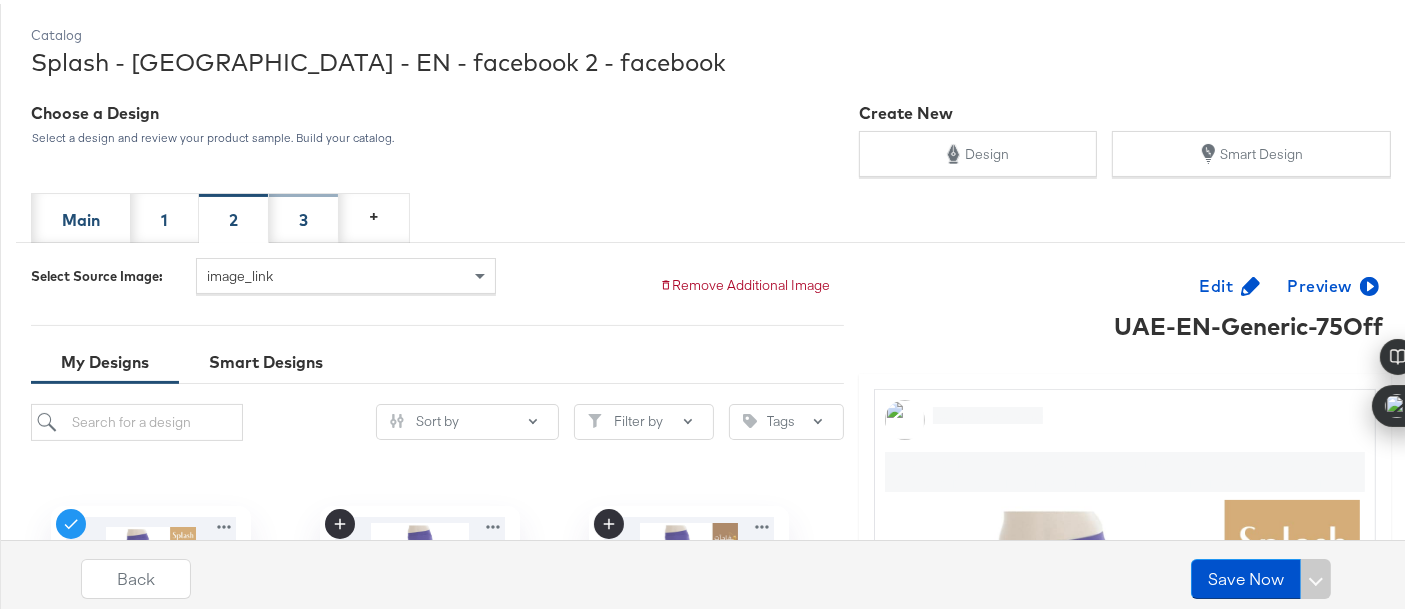 click on "3" at bounding box center [304, 214] 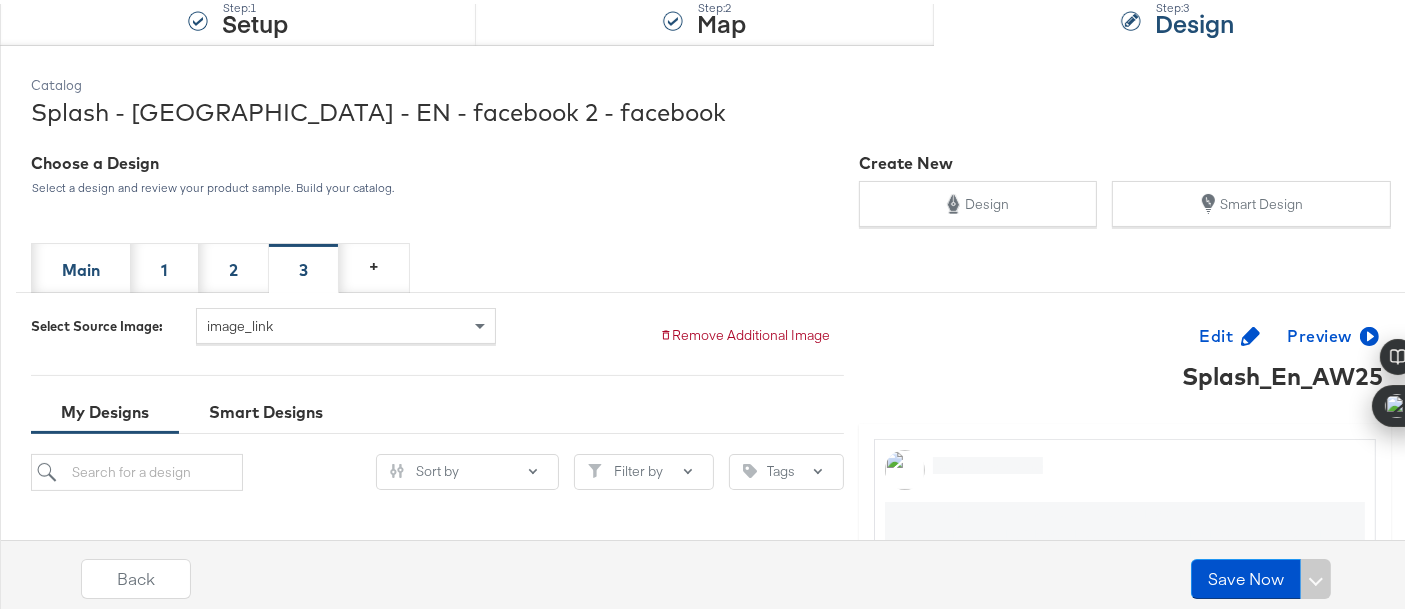 scroll, scrollTop: 213, scrollLeft: 0, axis: vertical 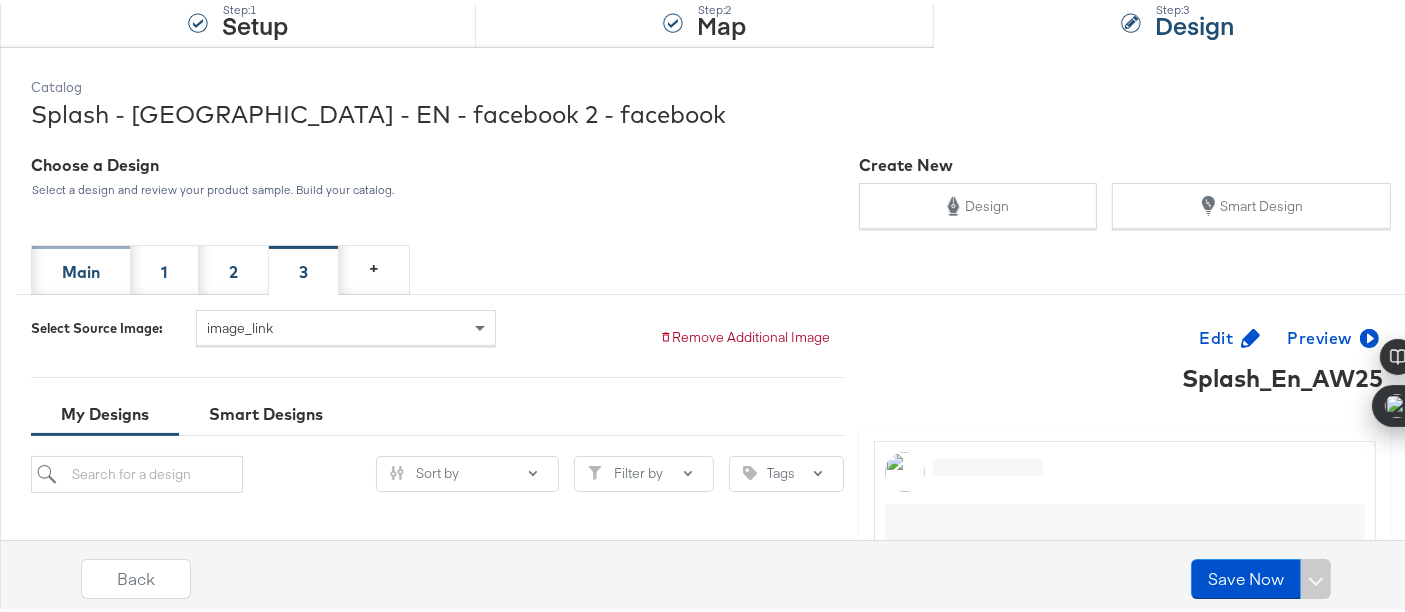 click on "Main" at bounding box center [81, 268] 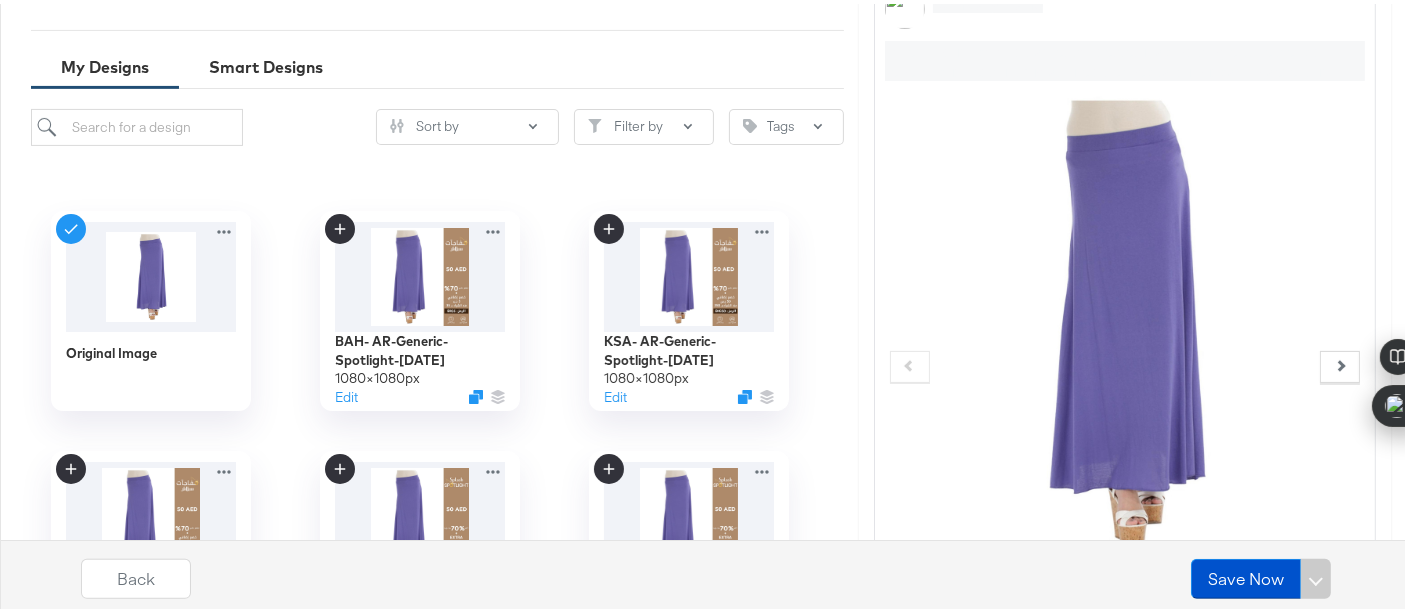 scroll, scrollTop: 598, scrollLeft: 0, axis: vertical 